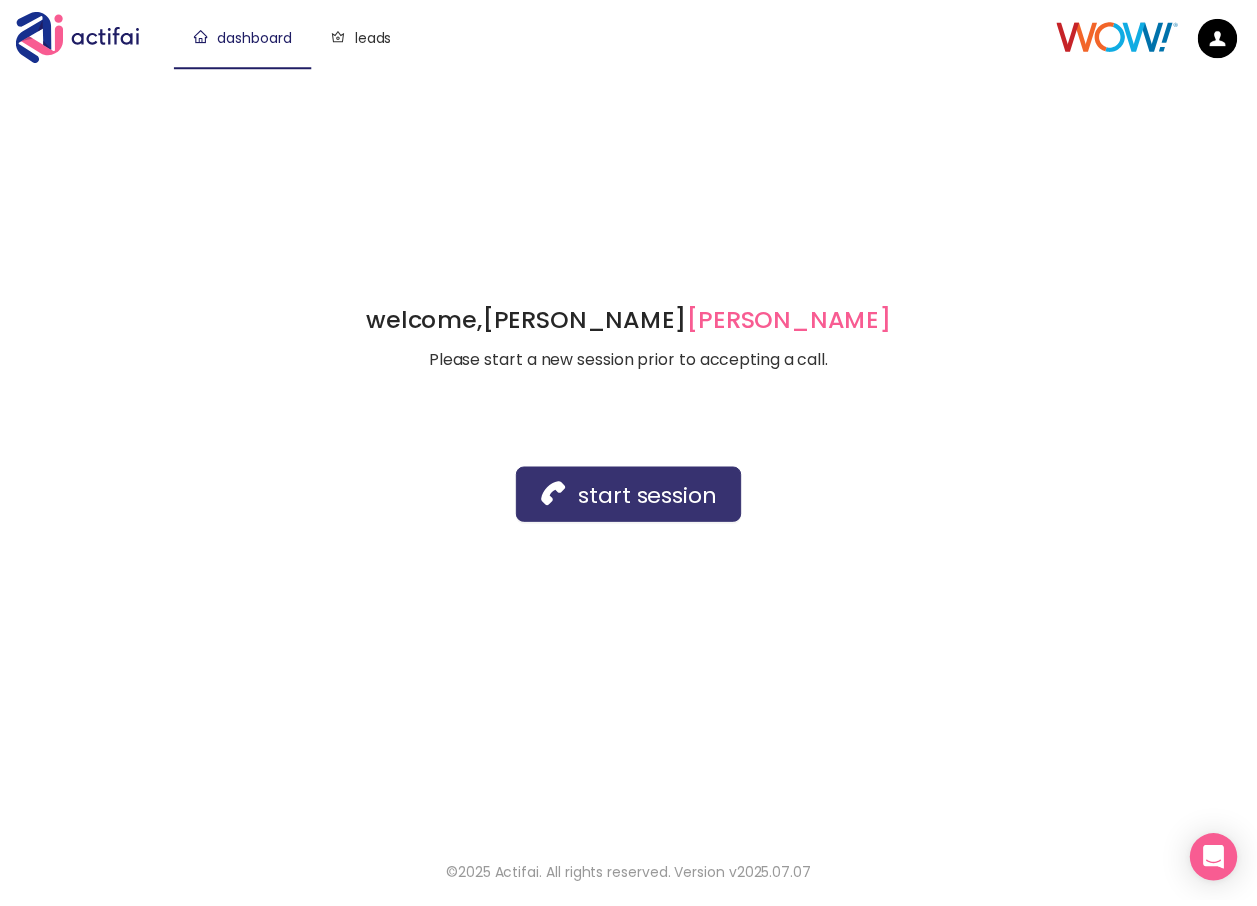 scroll, scrollTop: 0, scrollLeft: 0, axis: both 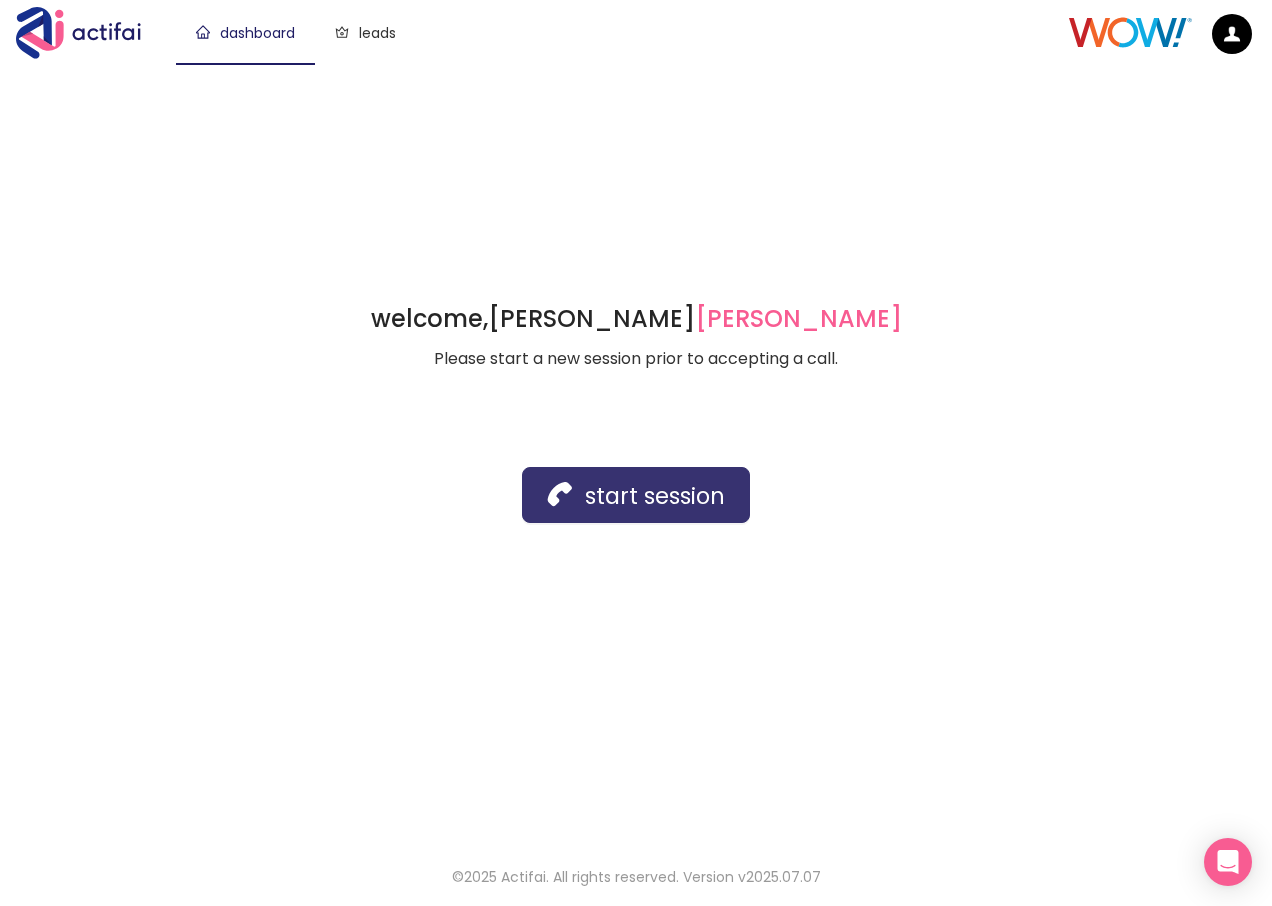 click on "start session" at bounding box center (636, 495) 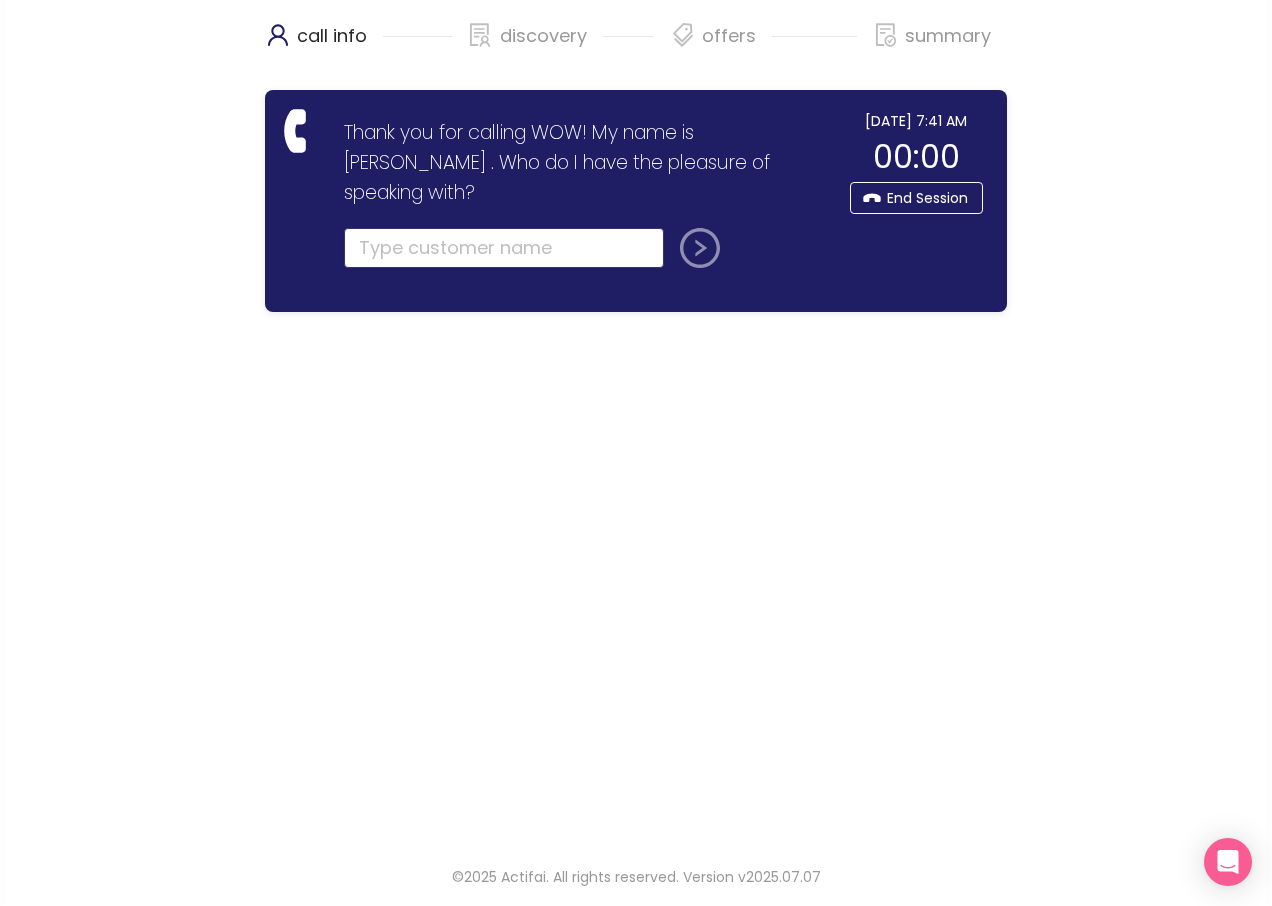 click 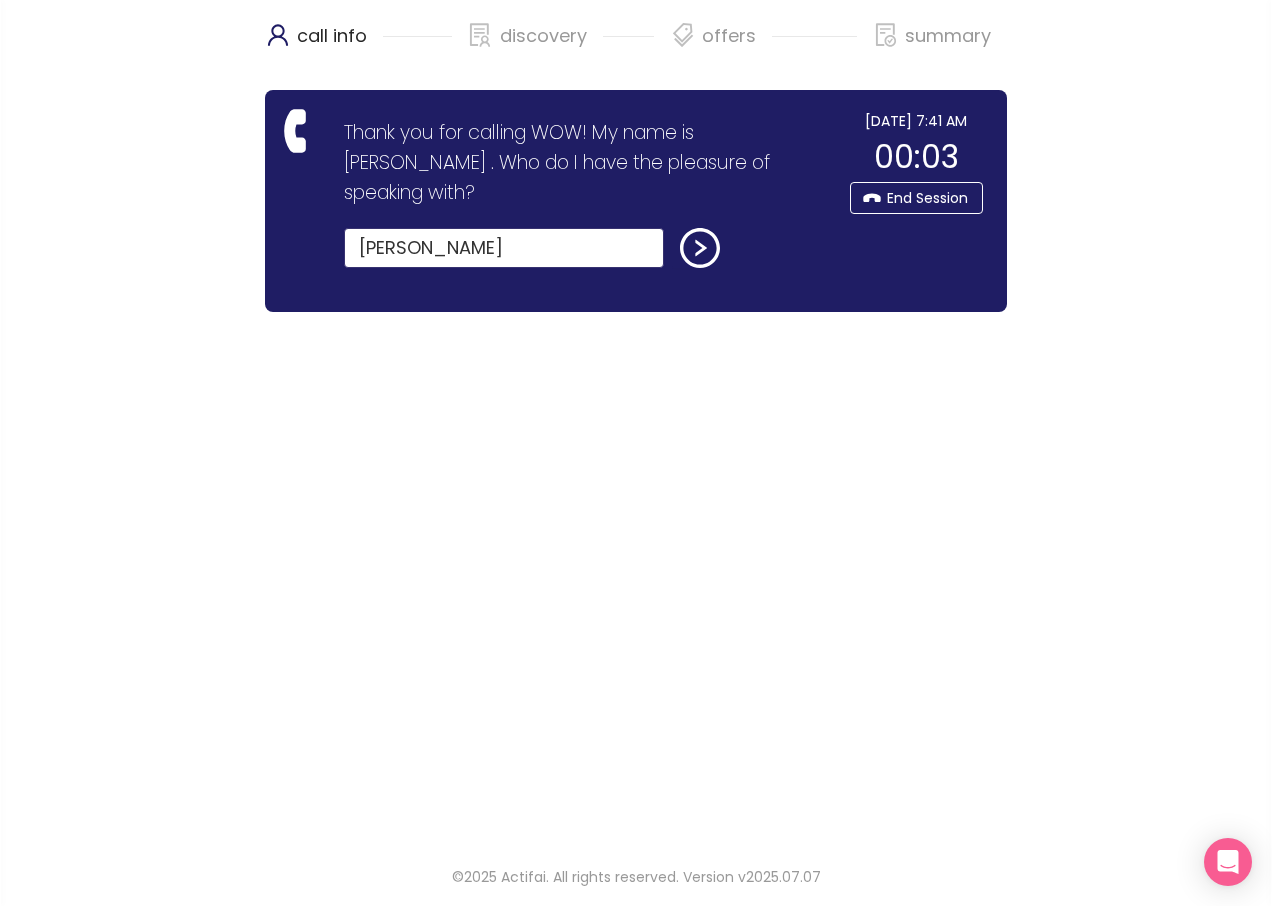 type on "[PERSON_NAME]" 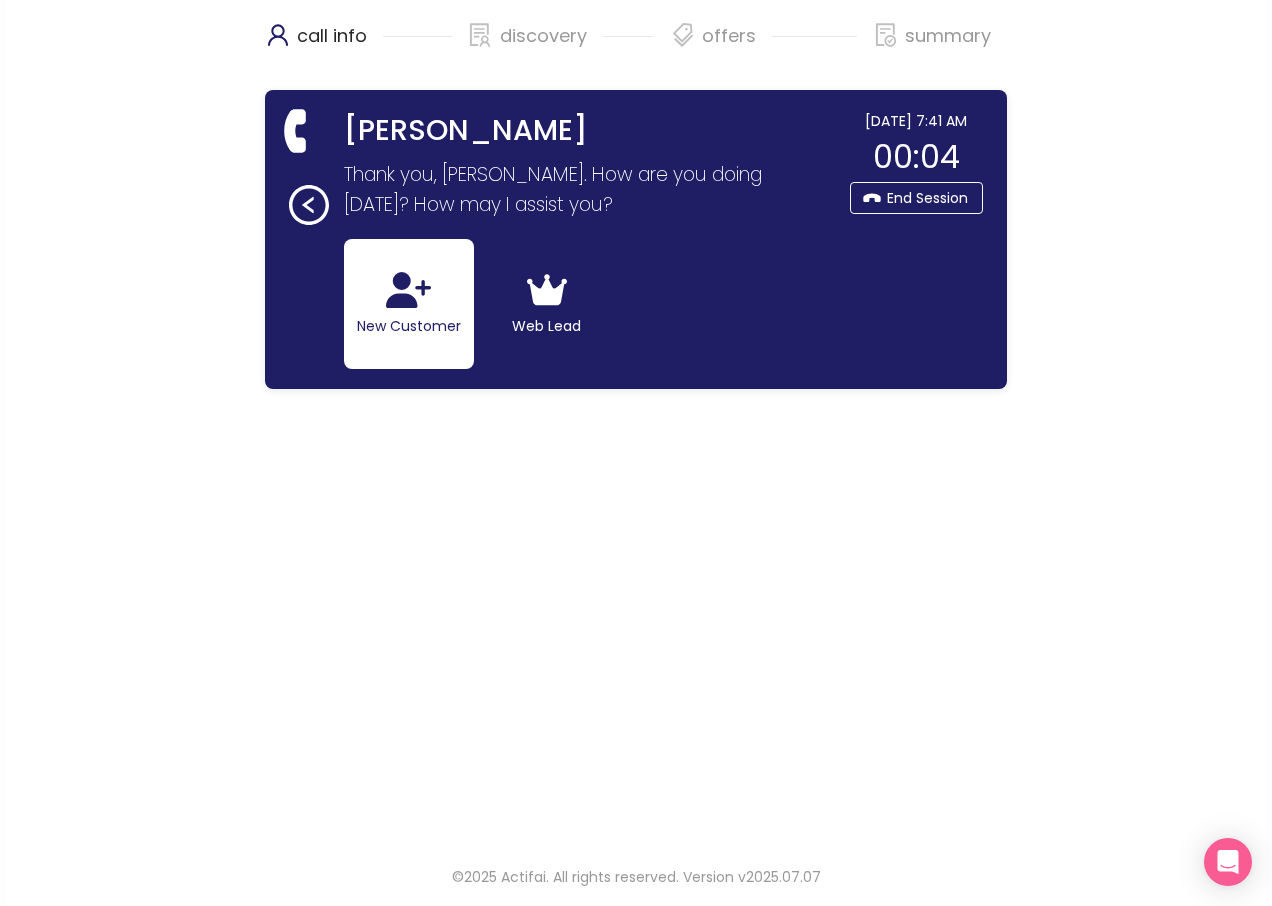 click on "New Customer" 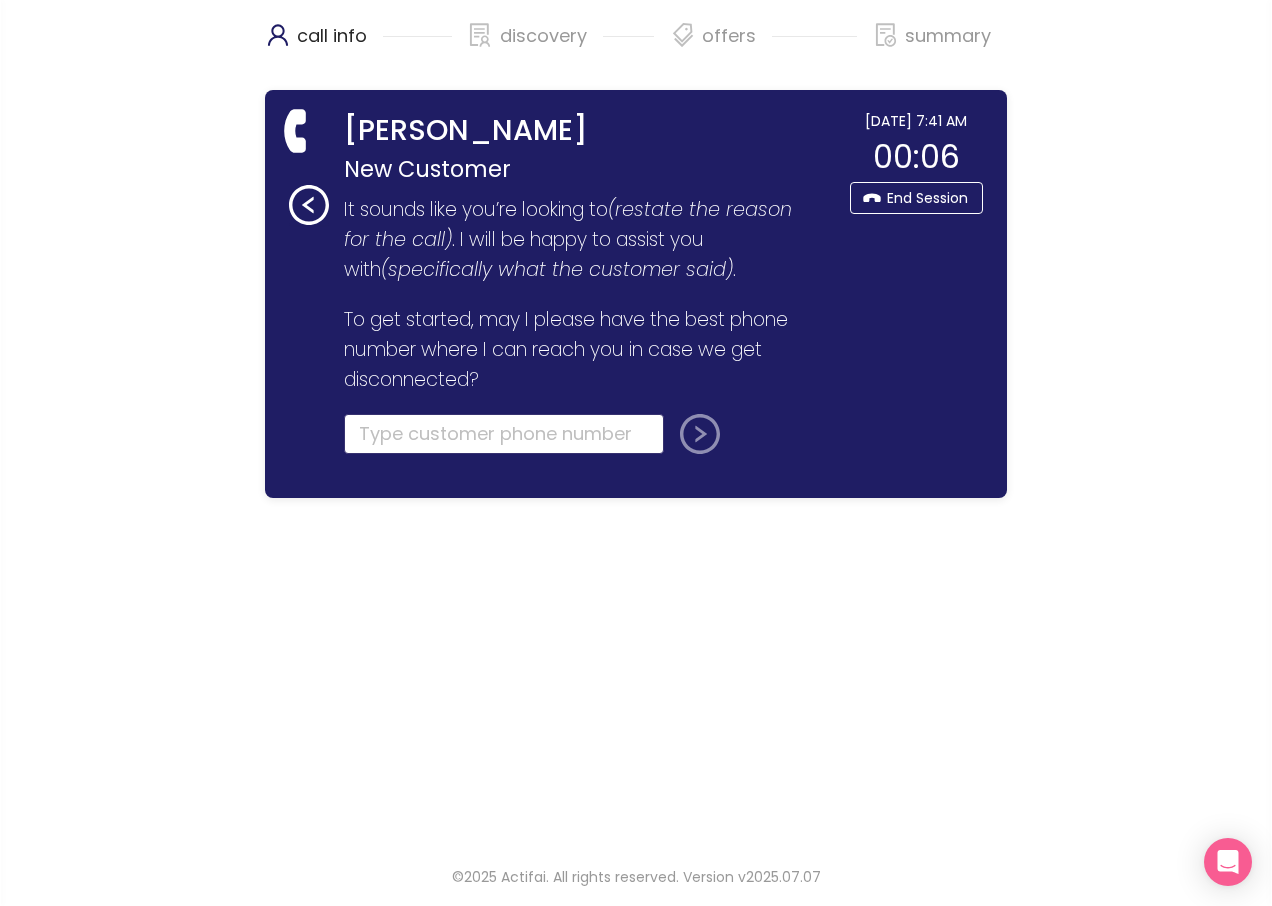 click 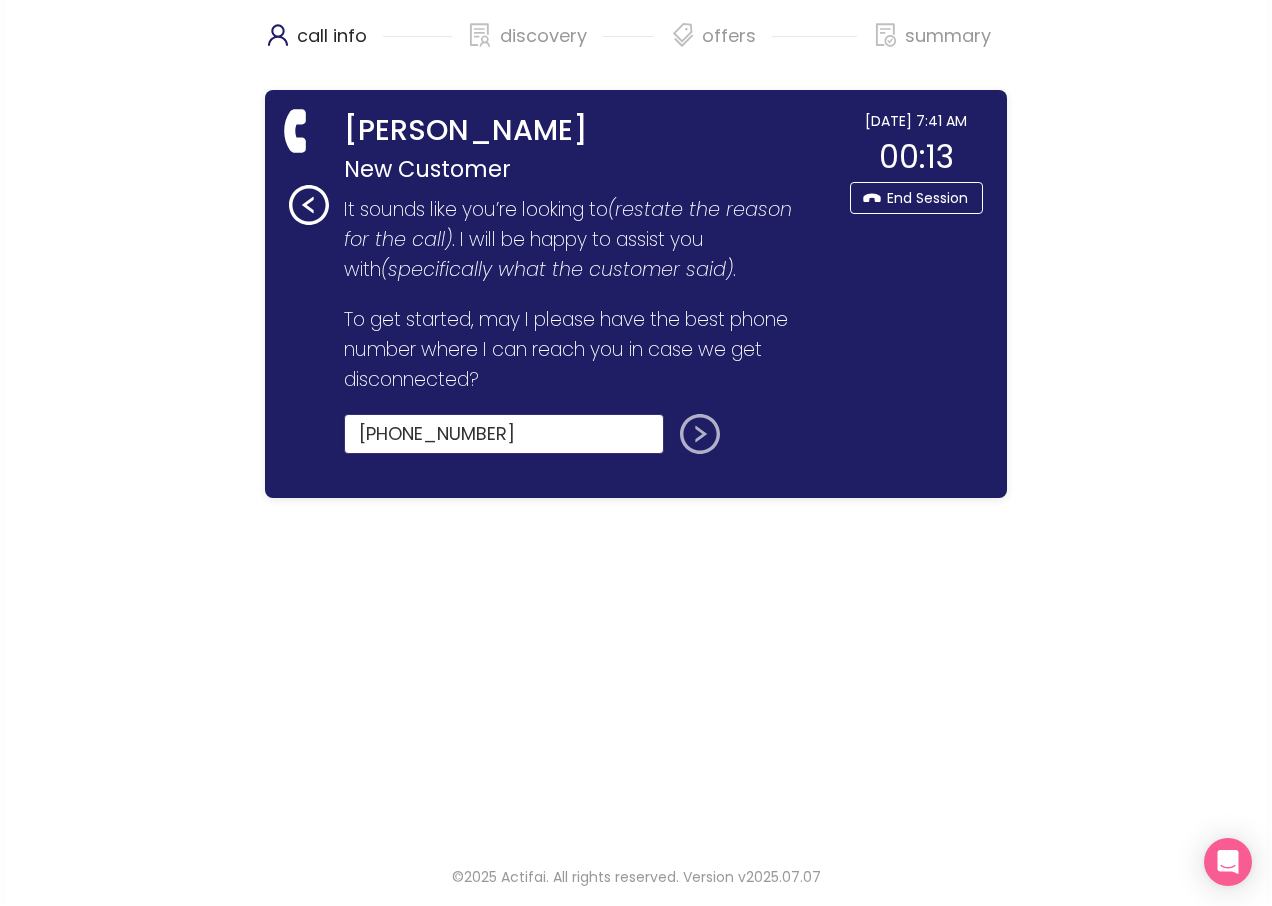 type on "[PHONE_NUMBER]" 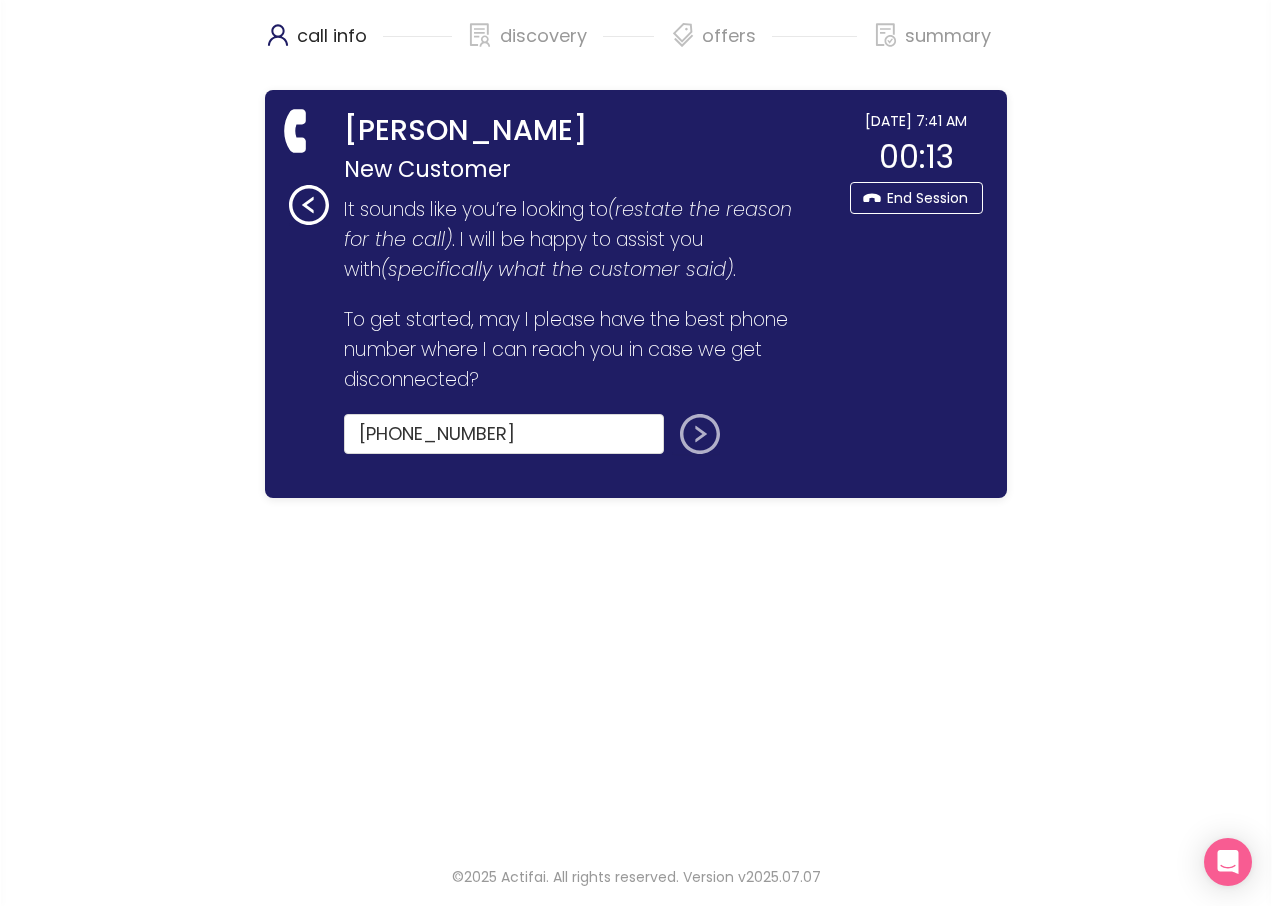 drag, startPoint x: 690, startPoint y: 439, endPoint x: 710, endPoint y: 433, distance: 20.880613 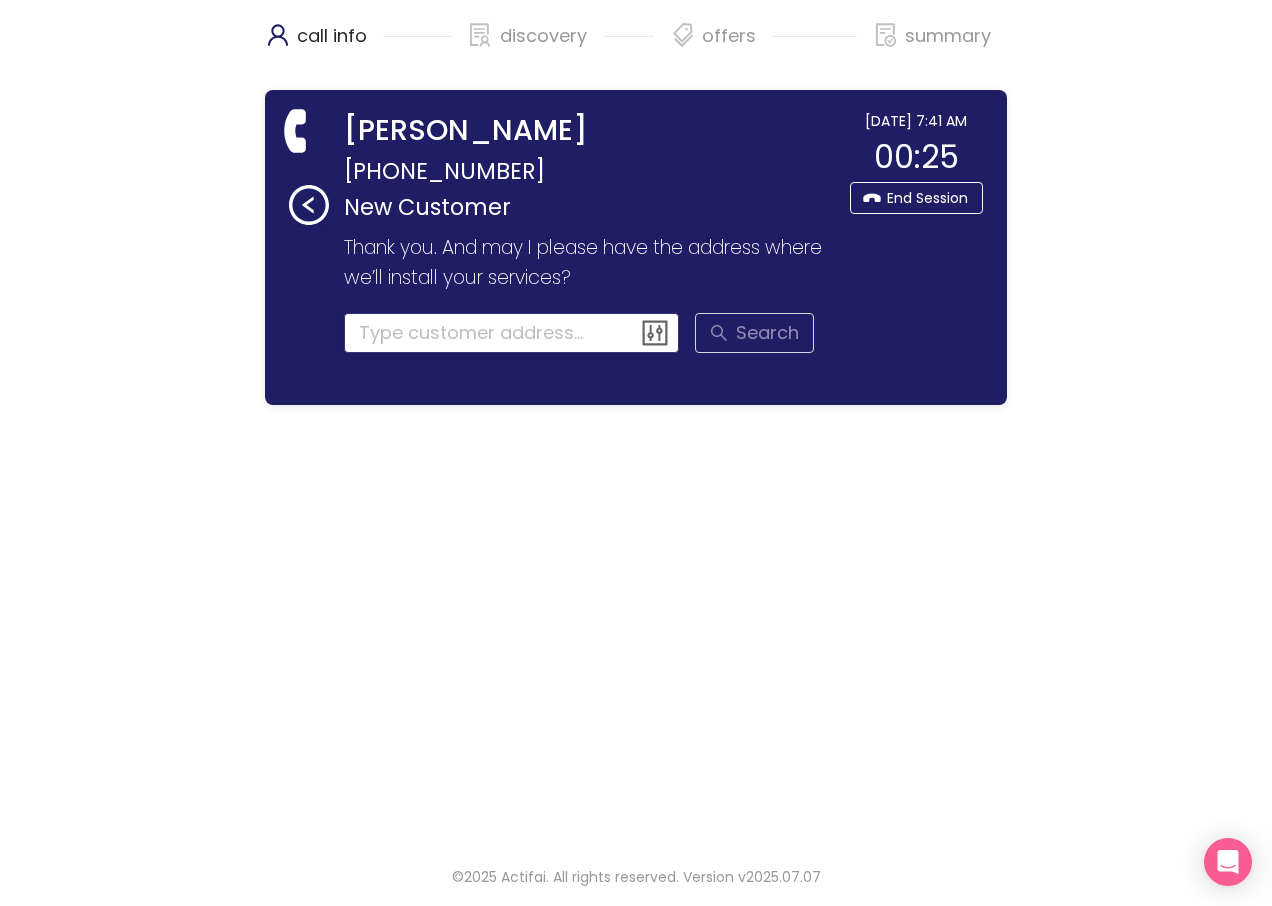 click at bounding box center (512, 333) 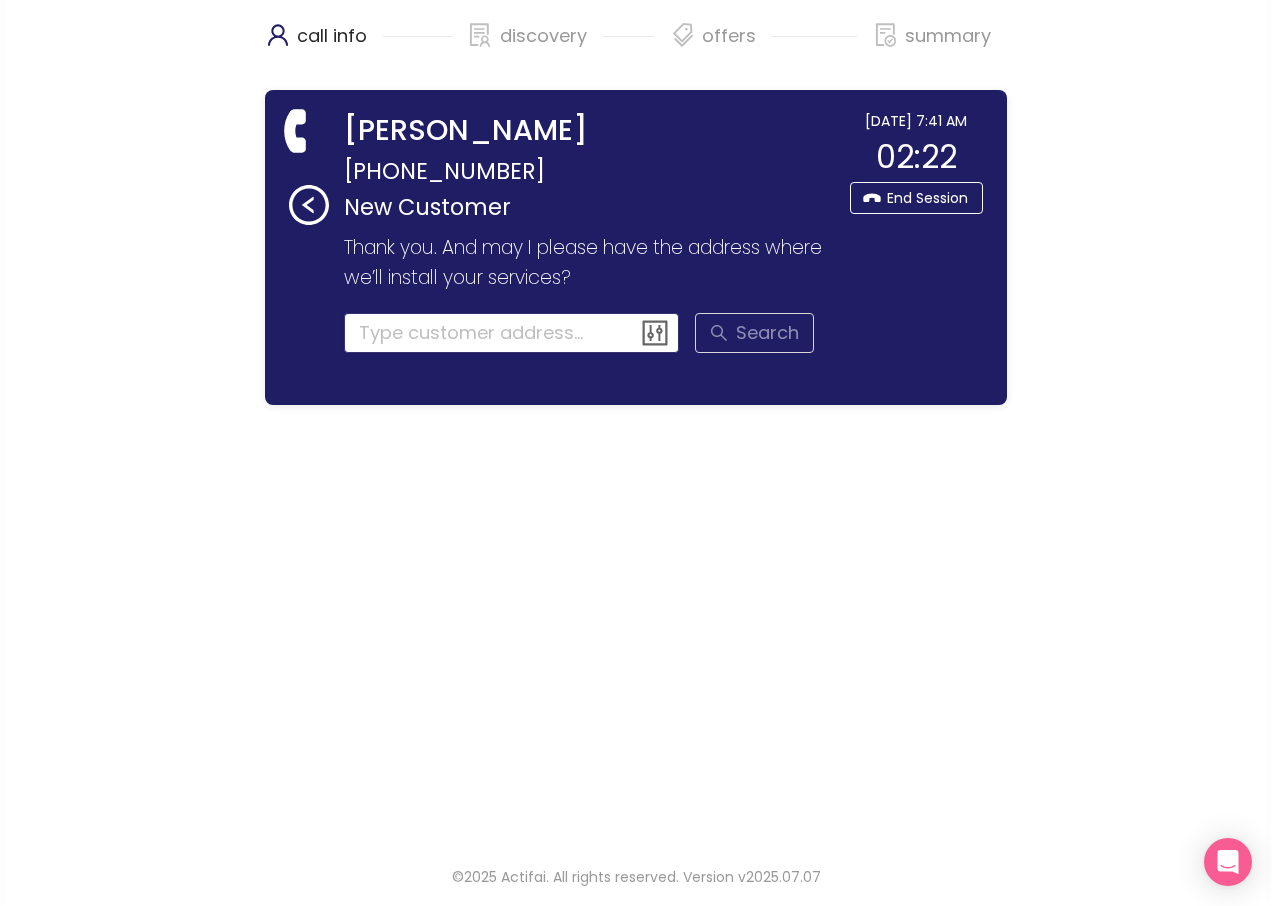 click at bounding box center [512, 333] 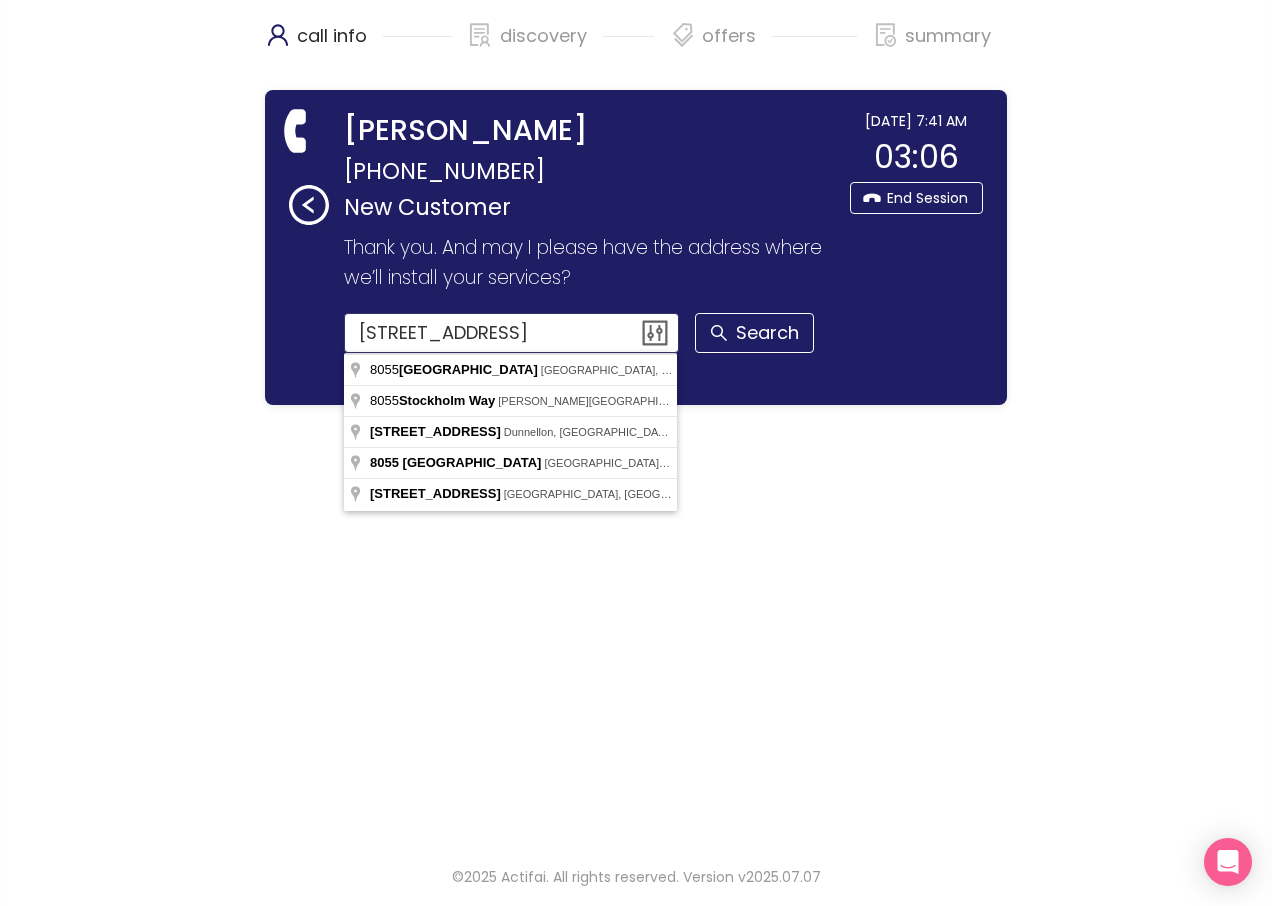 click on "[STREET_ADDRESS]" at bounding box center [512, 333] 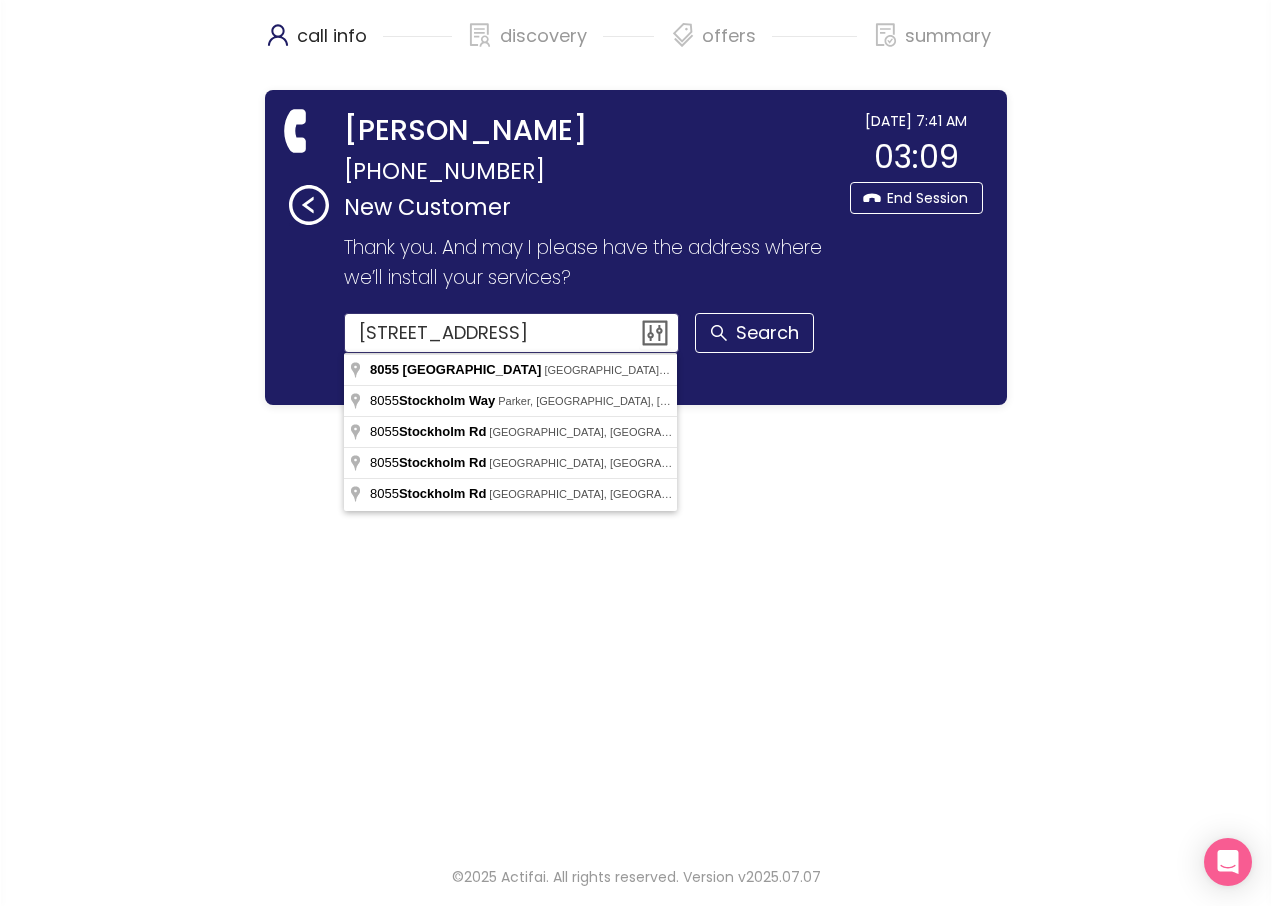 click on "[STREET_ADDRESS]" at bounding box center [512, 333] 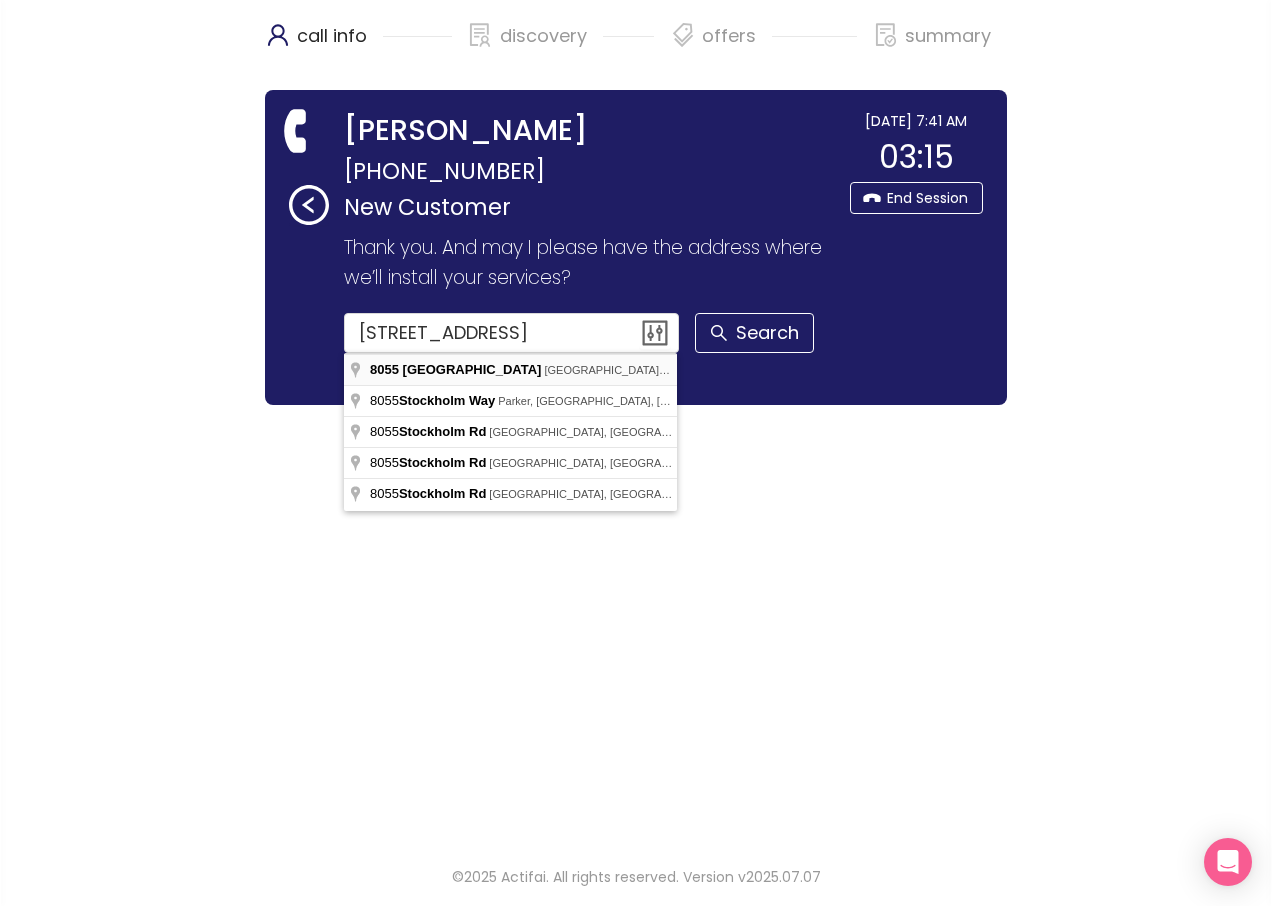 type on "[STREET_ADDRESS]" 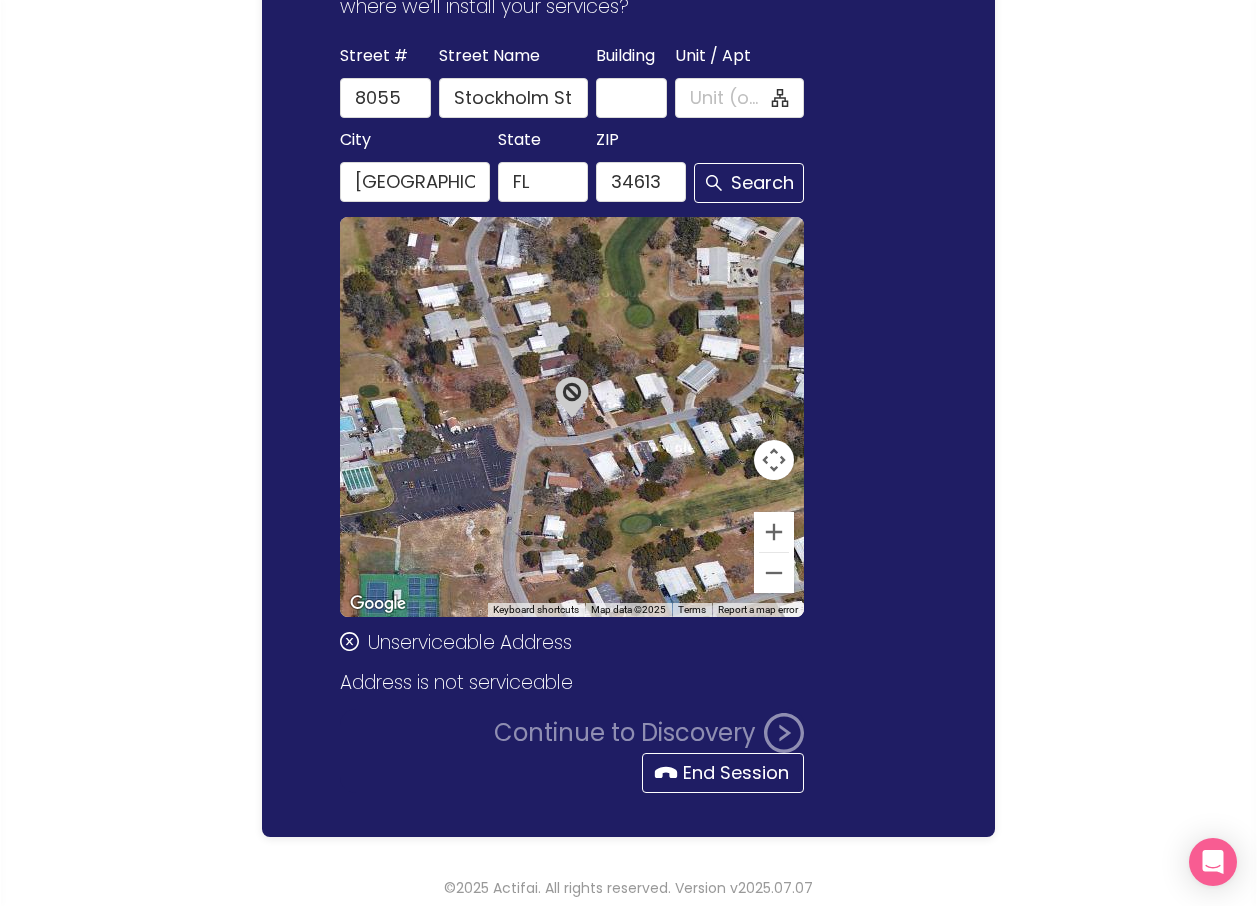 scroll, scrollTop: 282, scrollLeft: 0, axis: vertical 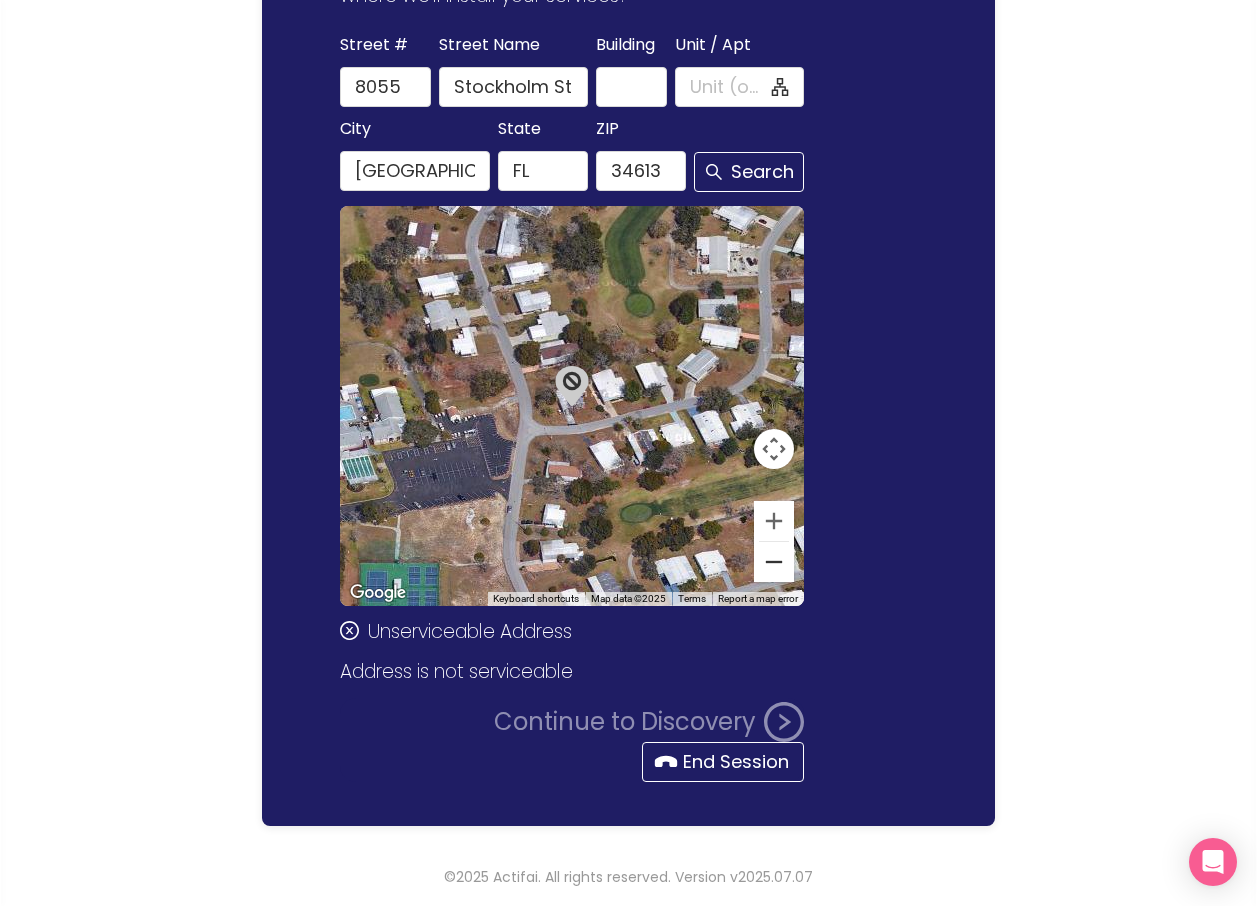 click at bounding box center (774, 562) 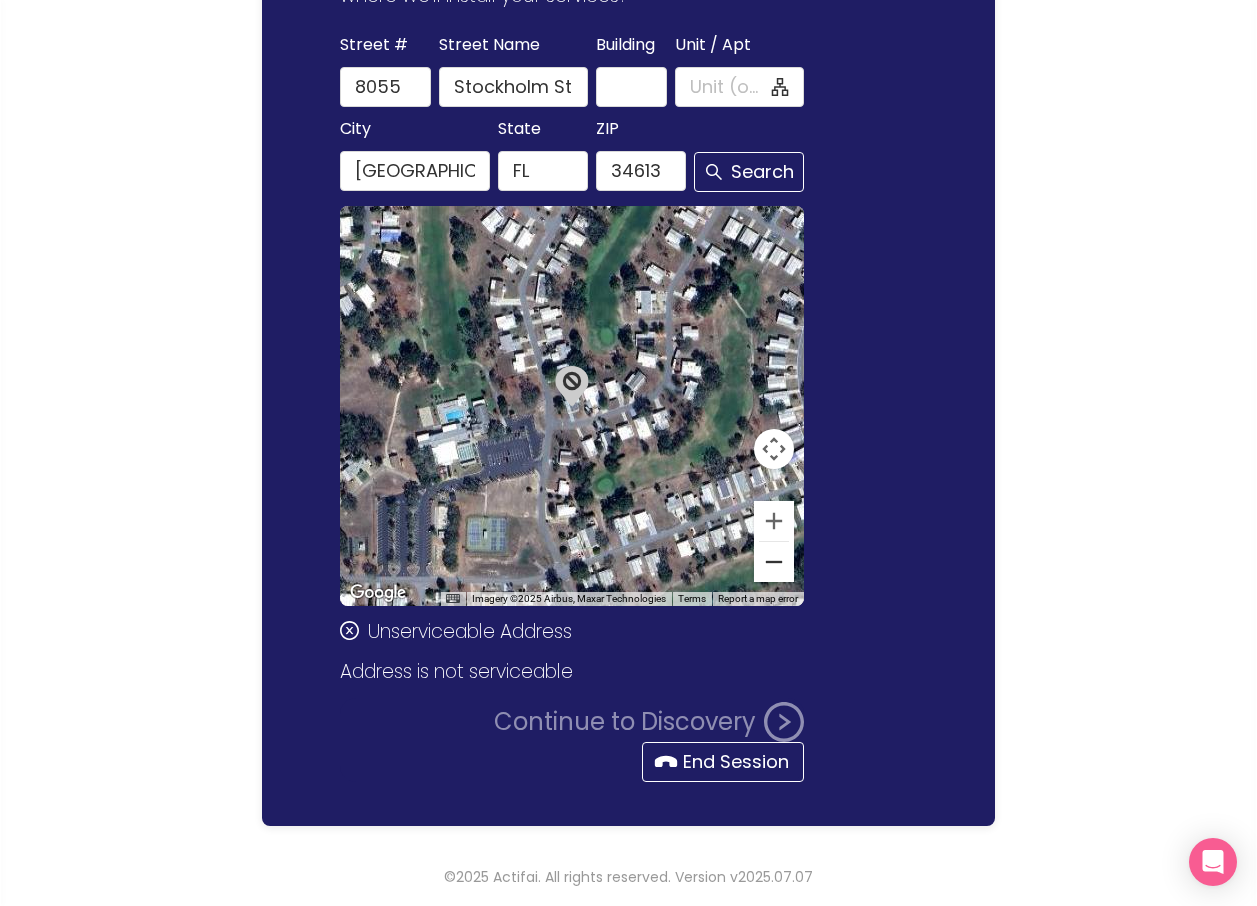 click at bounding box center (774, 562) 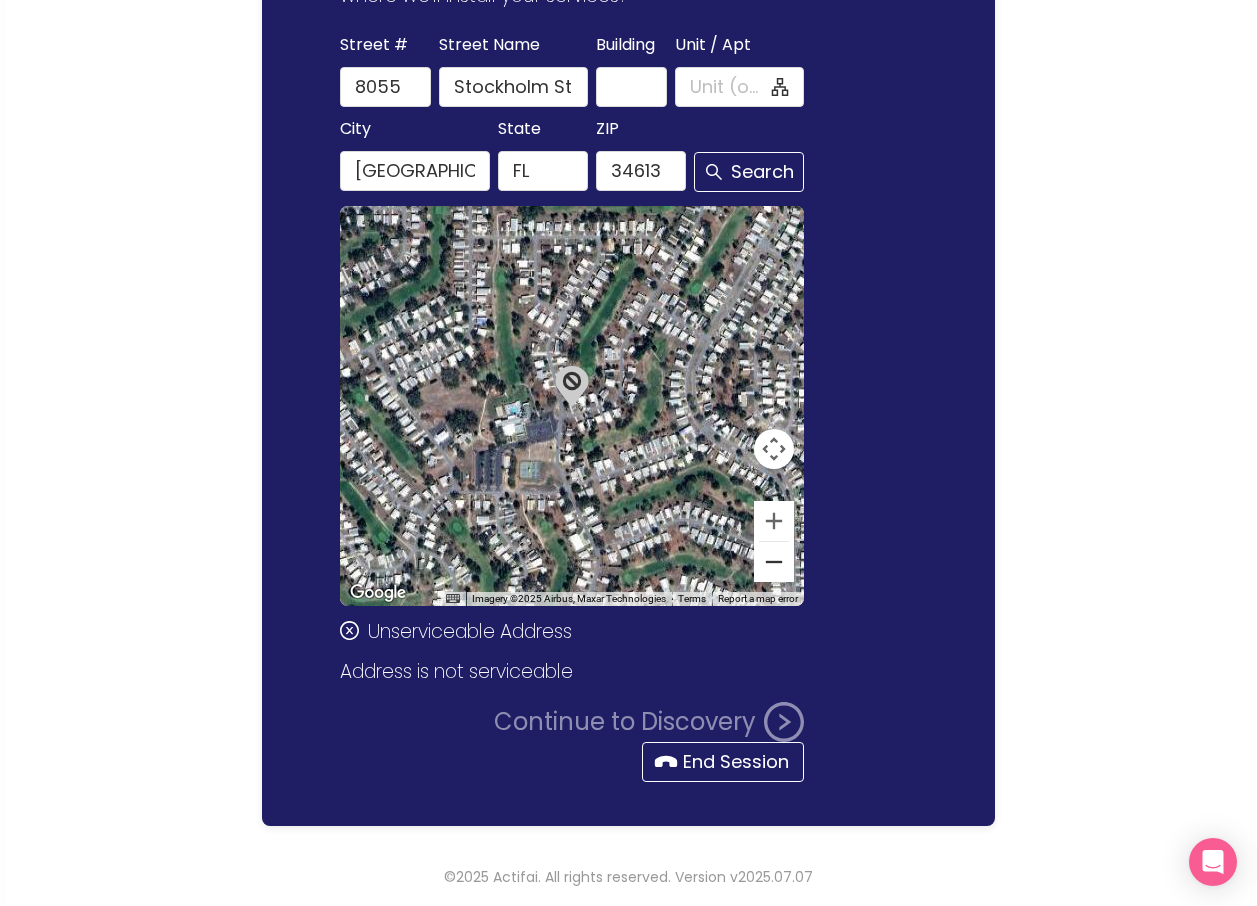 click at bounding box center [774, 562] 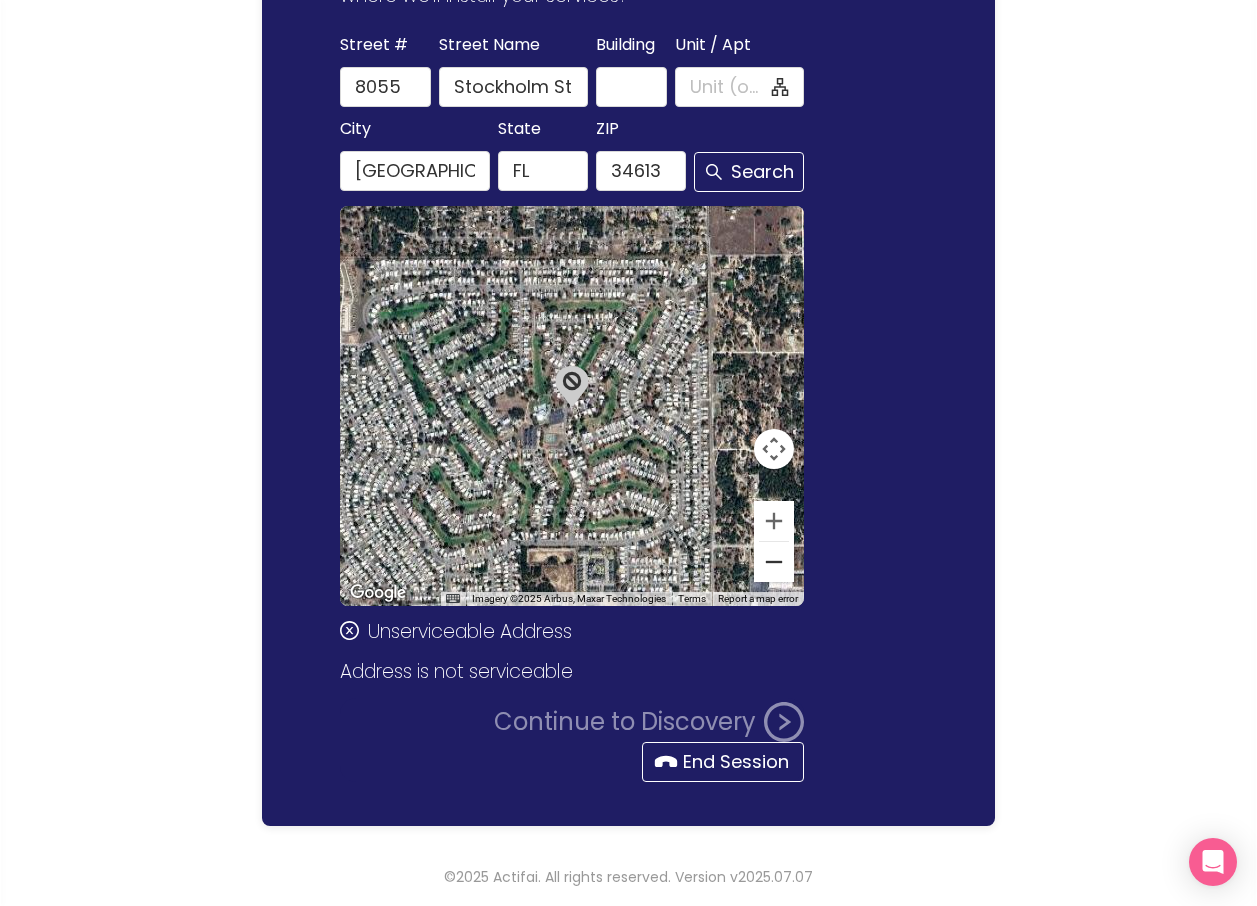 click at bounding box center [774, 562] 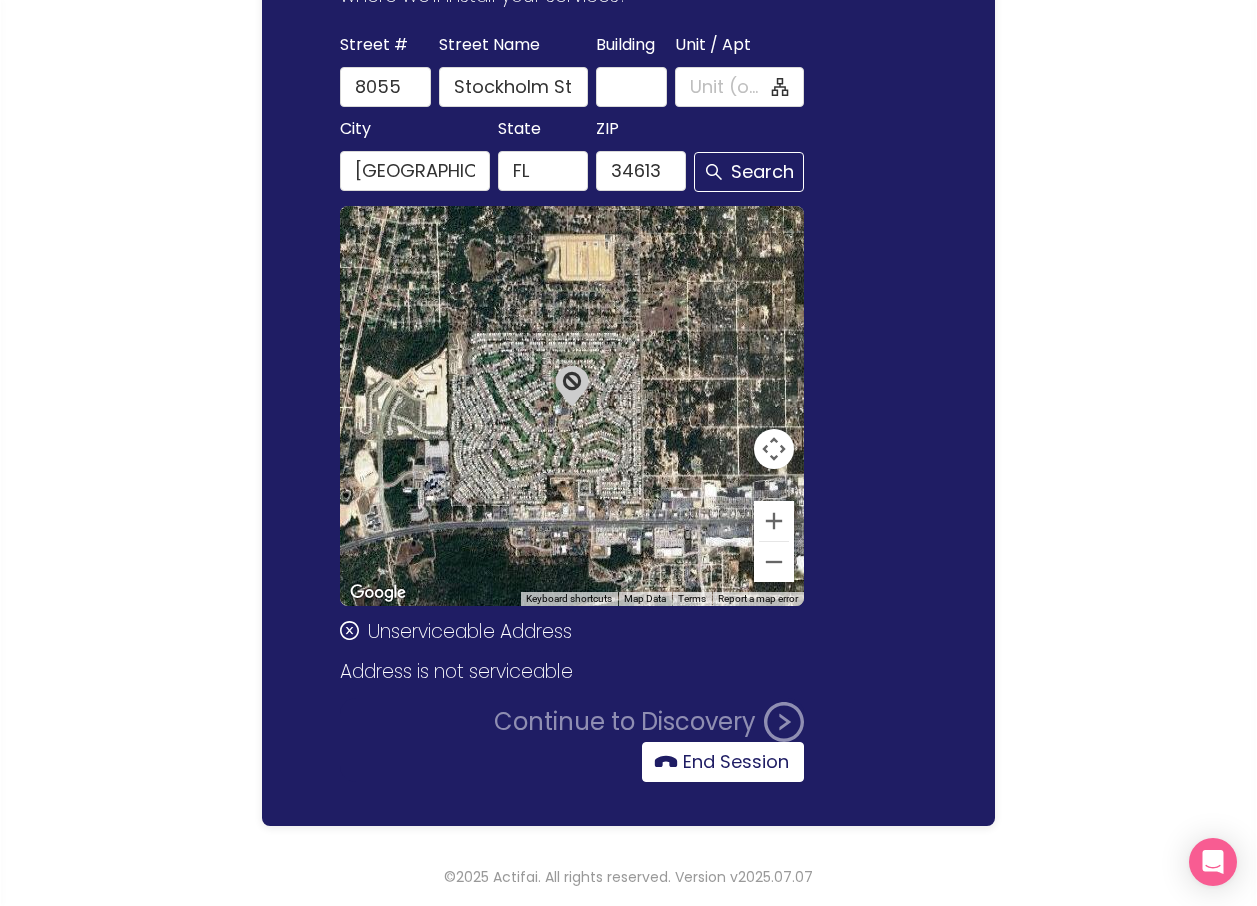 click on "End Session" 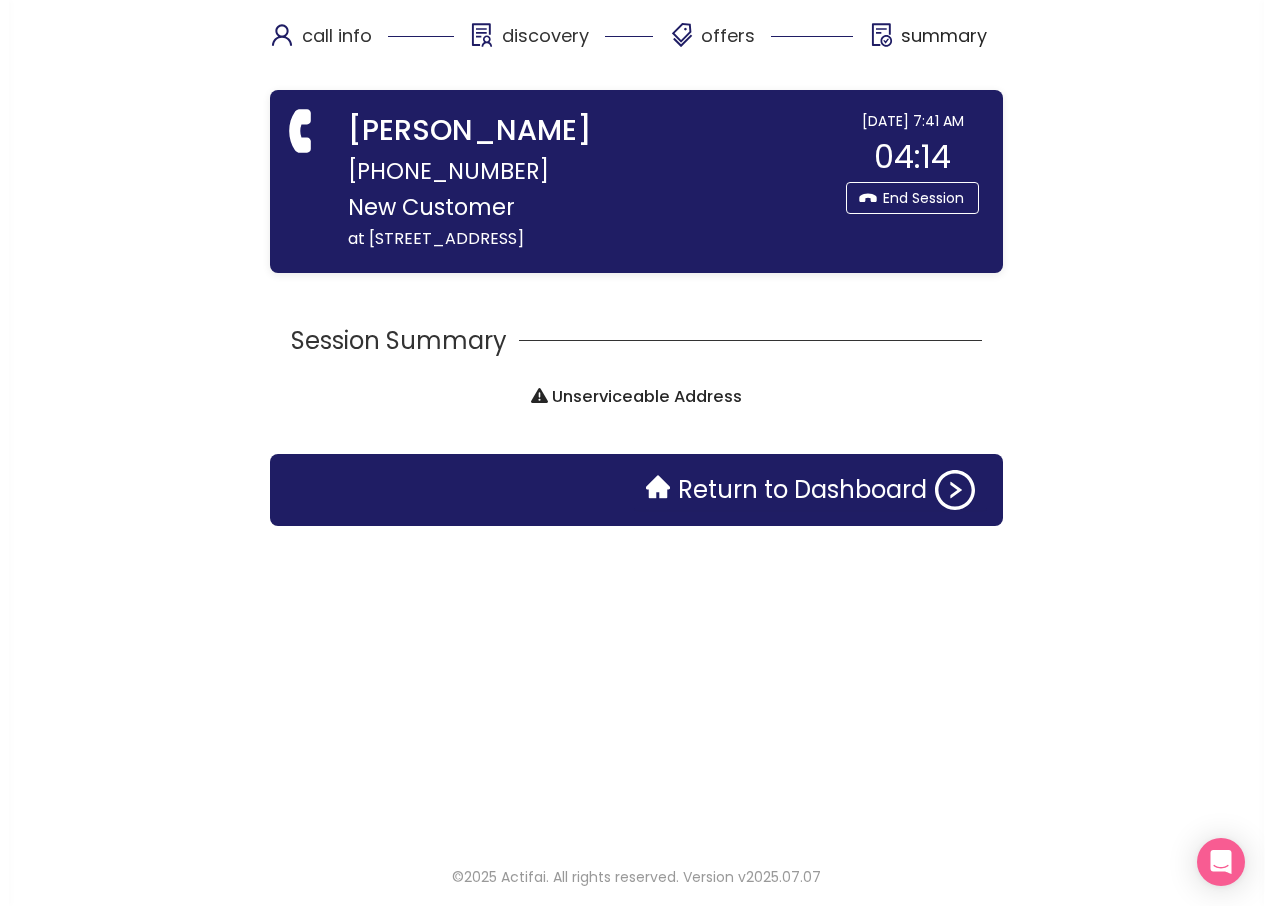 scroll, scrollTop: 0, scrollLeft: 0, axis: both 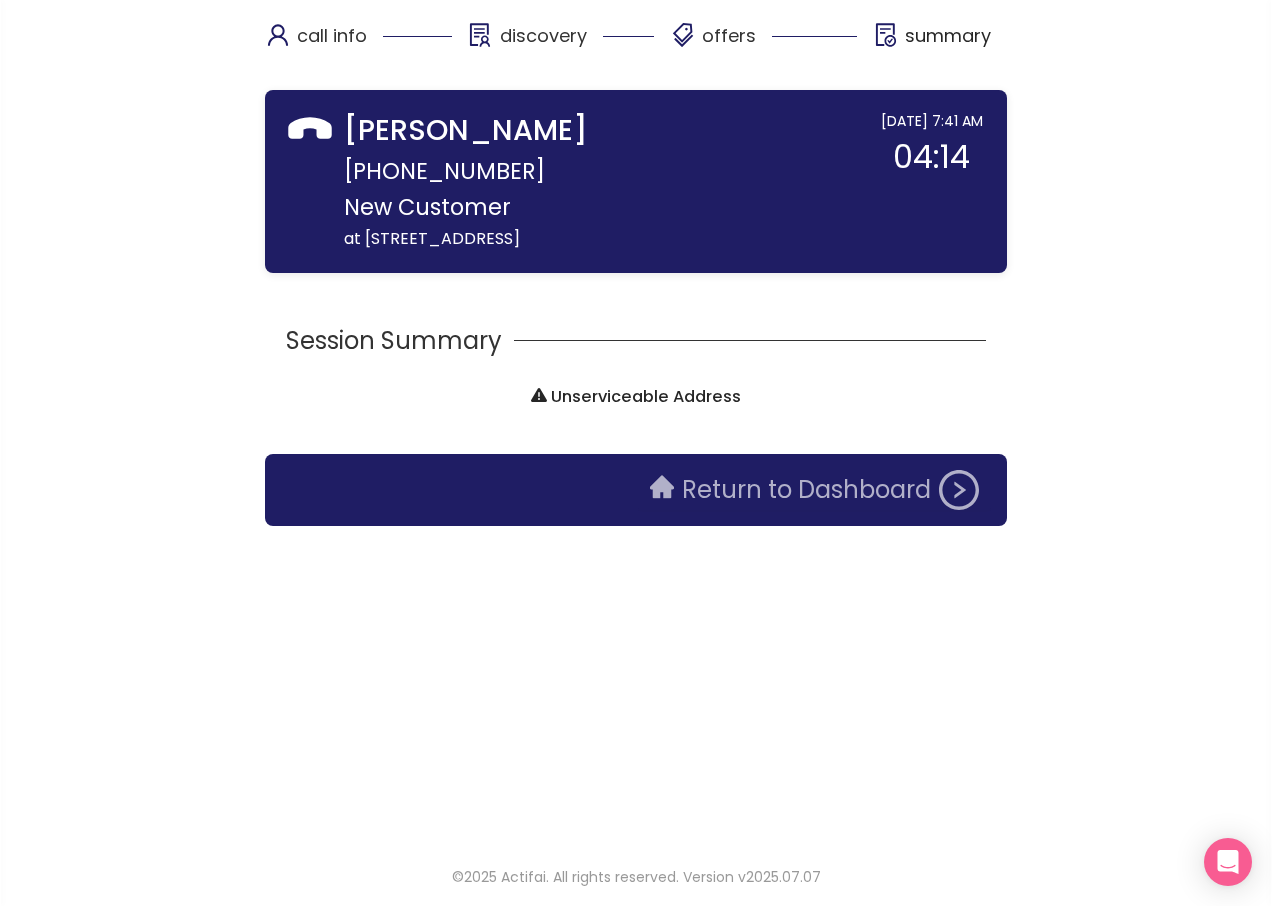 click on "Return to Dashboard" 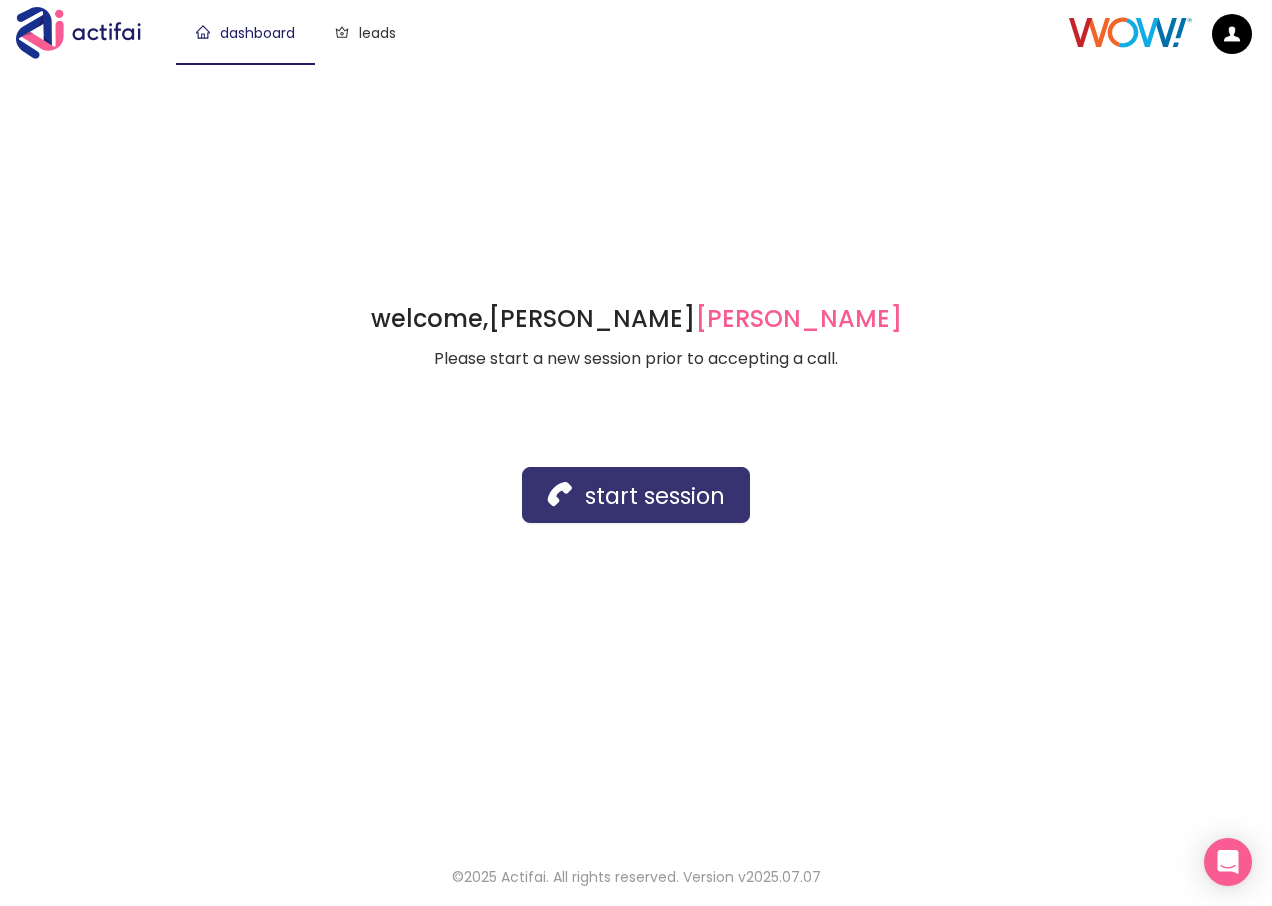 click on "start session" at bounding box center [636, 495] 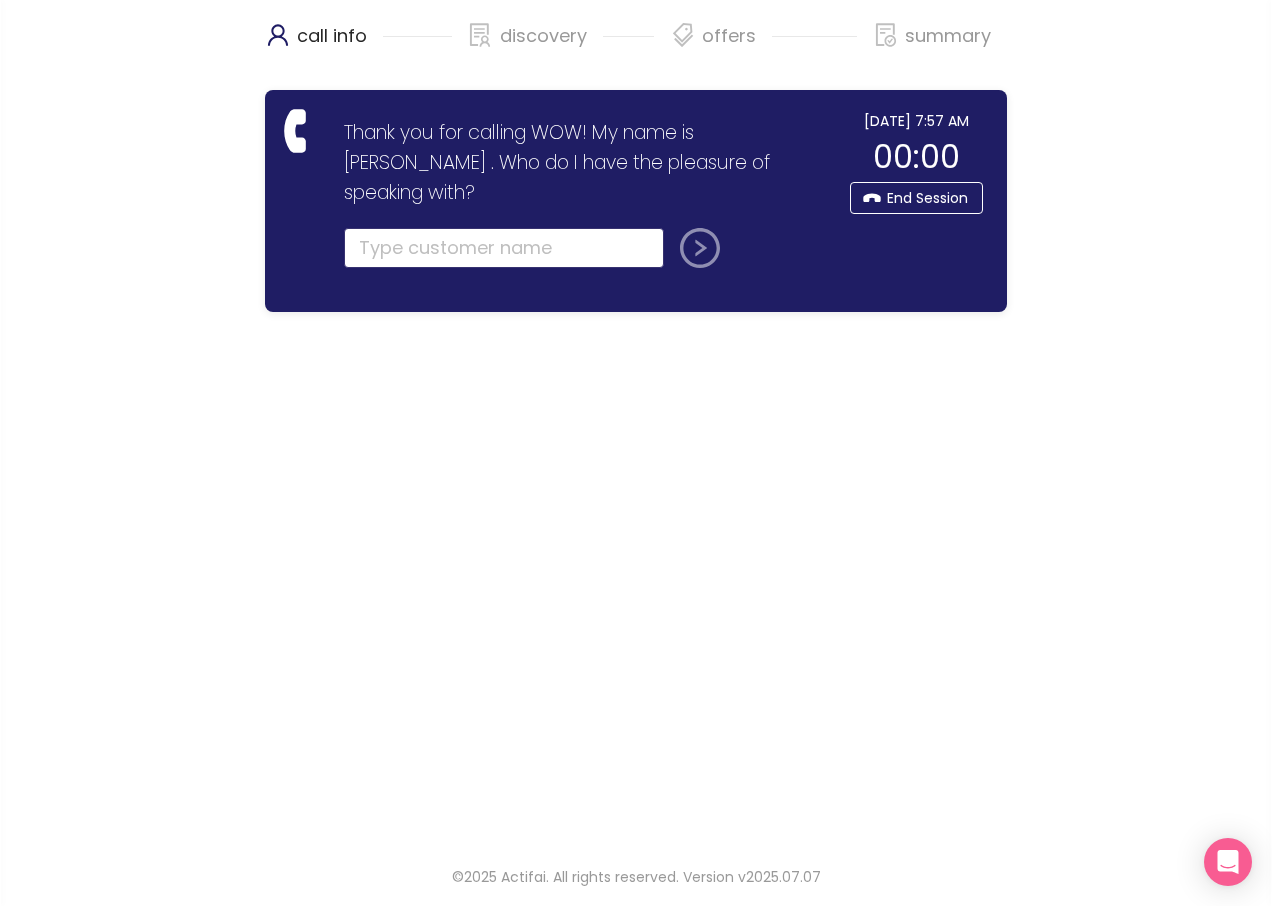 click 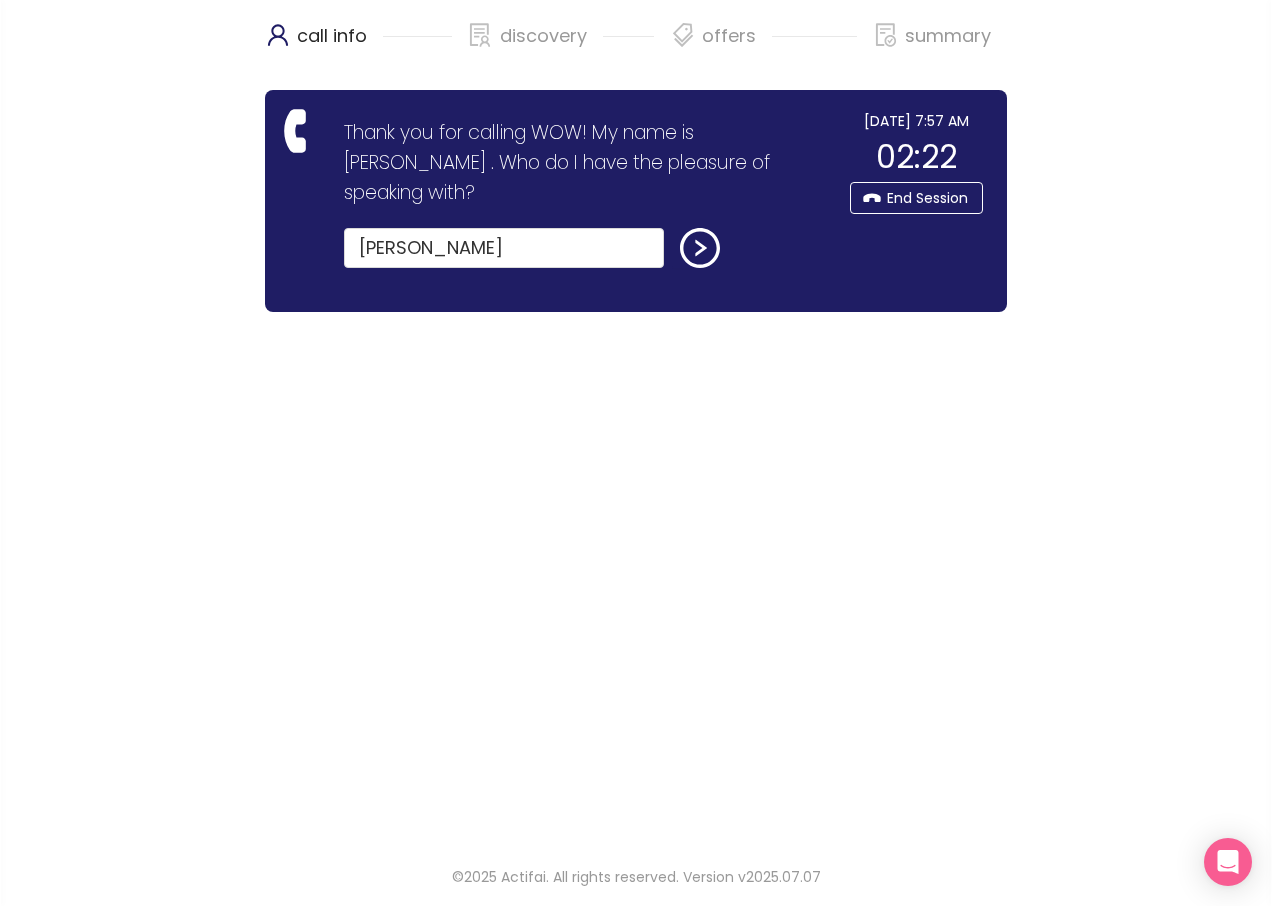drag, startPoint x: 1275, startPoint y: 880, endPoint x: 1275, endPoint y: 949, distance: 69 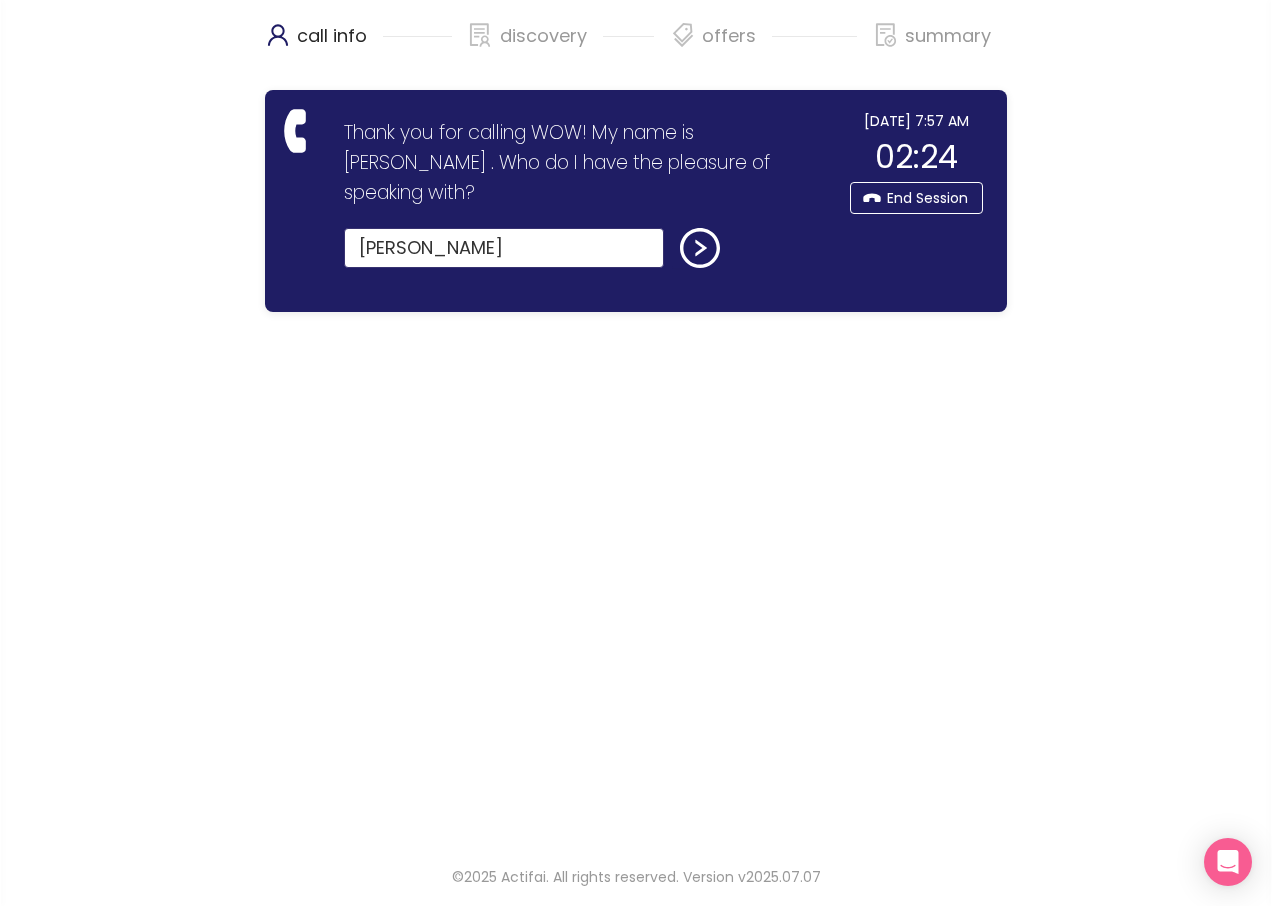 drag, startPoint x: 1275, startPoint y: 949, endPoint x: 393, endPoint y: 217, distance: 1146.1885 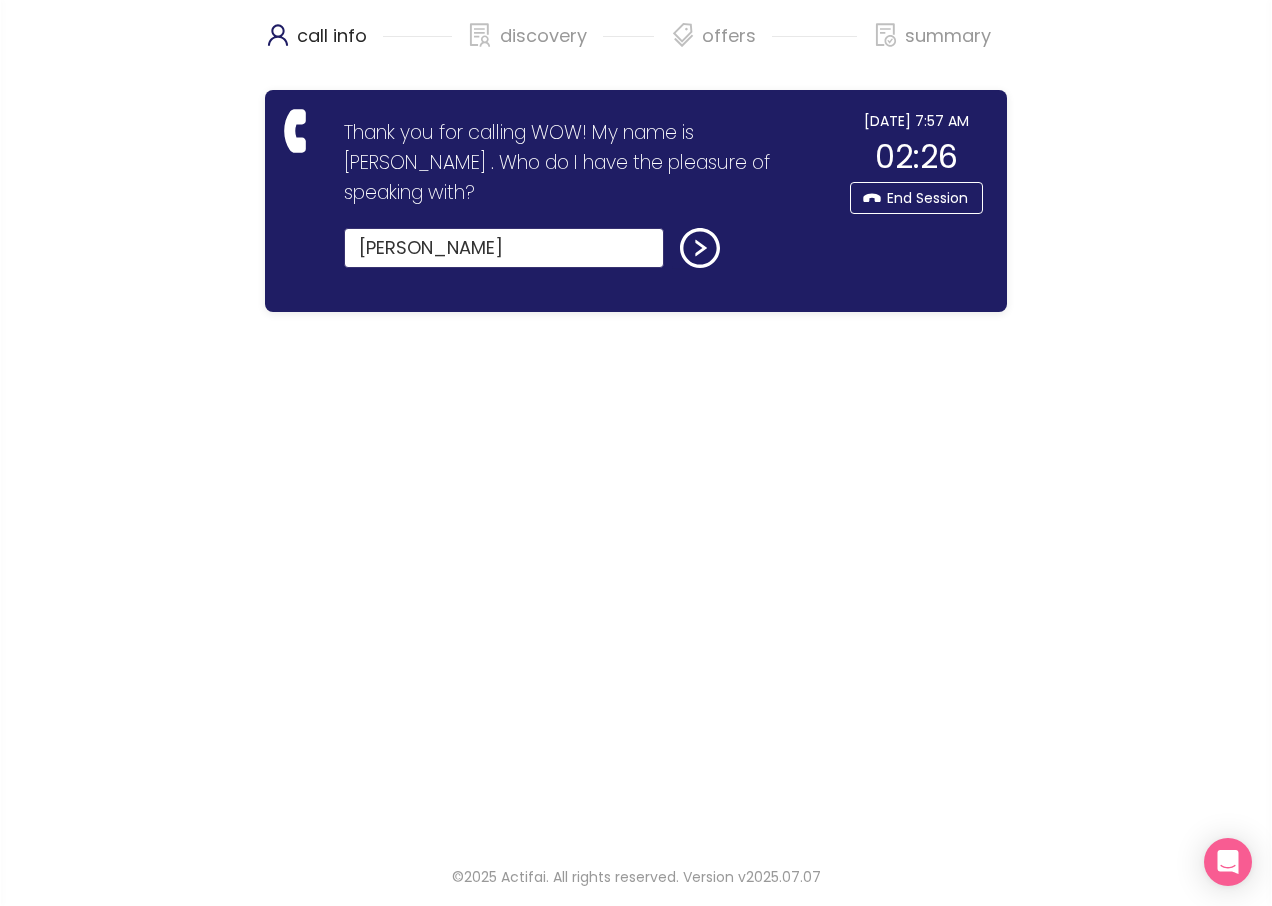 click on "[PERSON_NAME]" 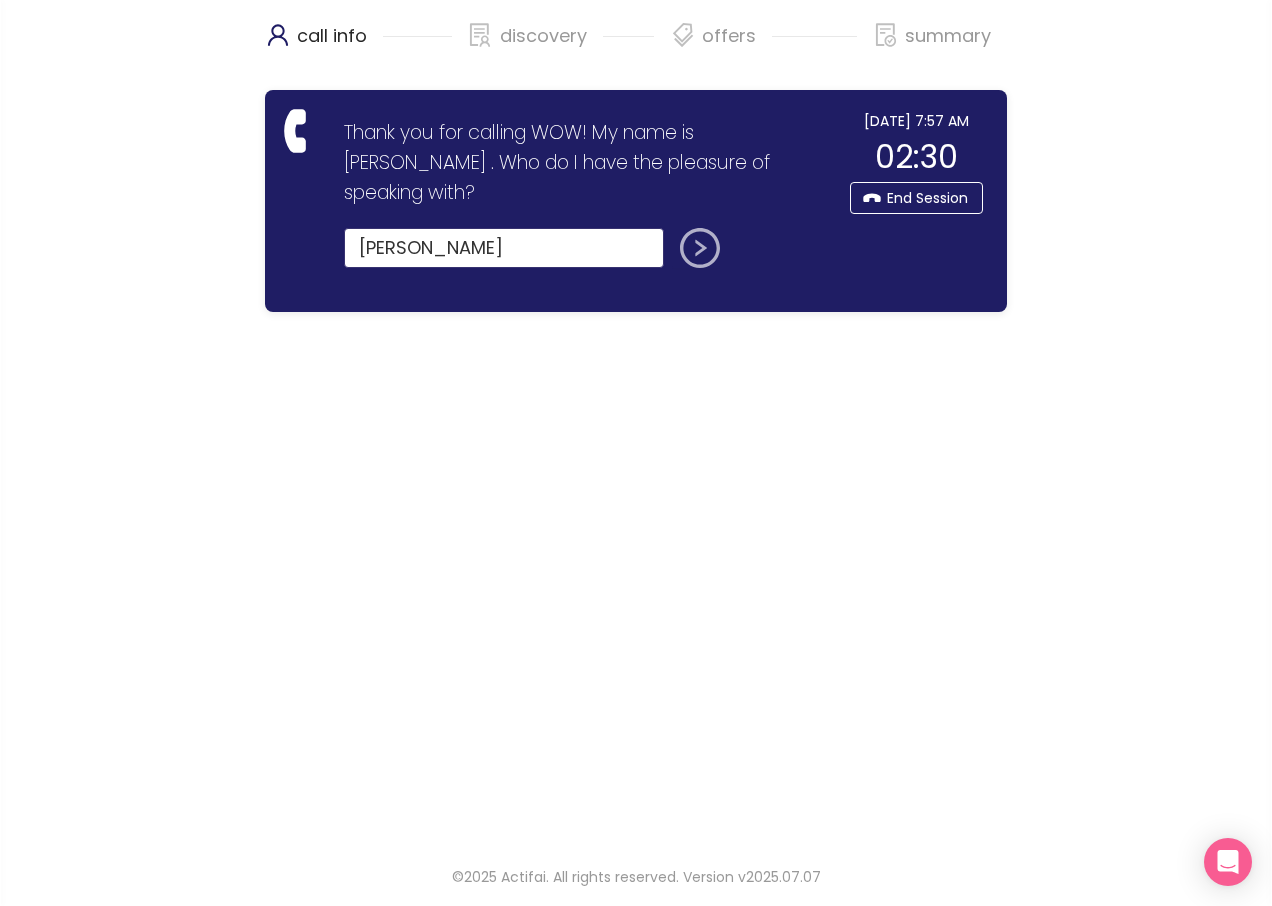 type on "[PERSON_NAME]" 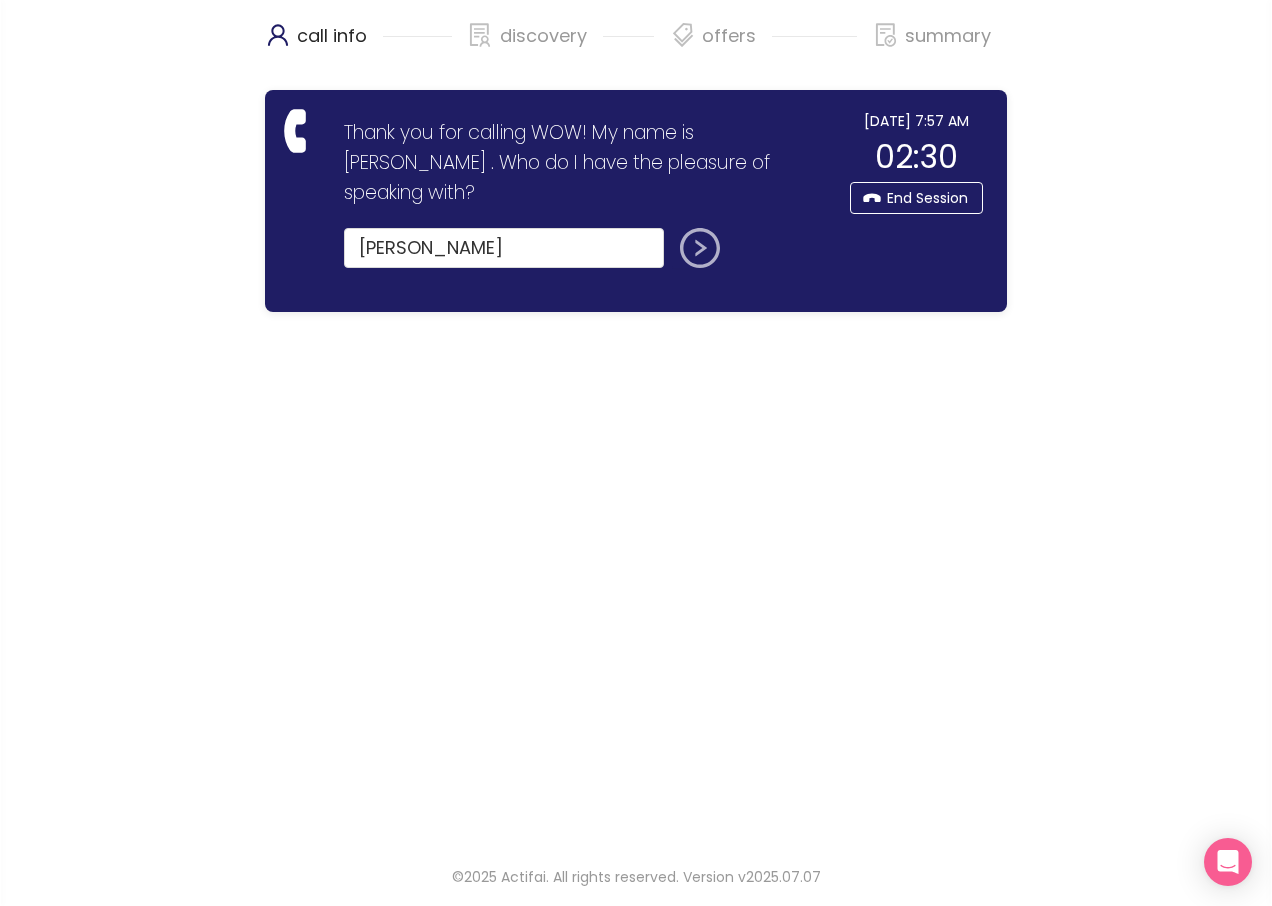 click 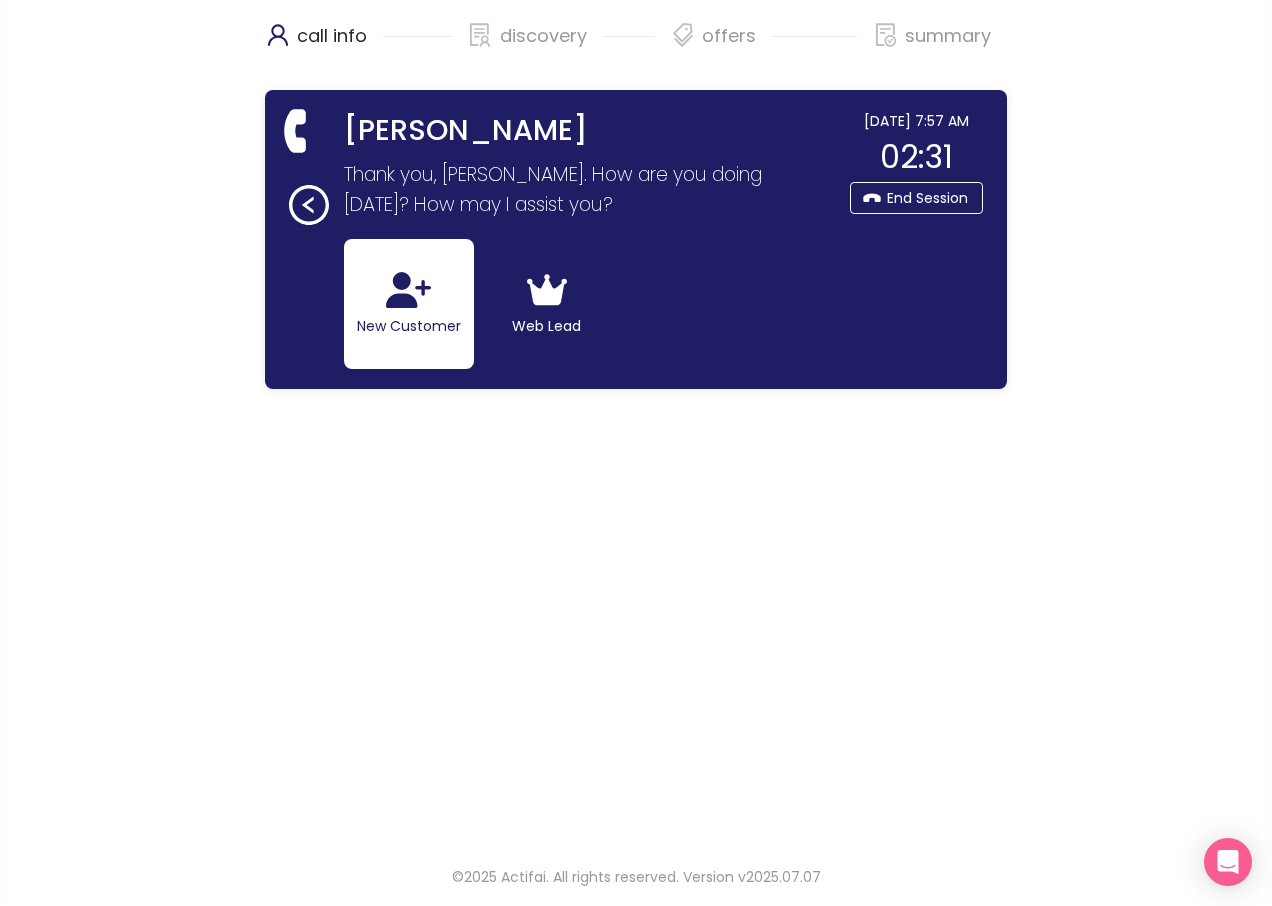 click on "New Customer" 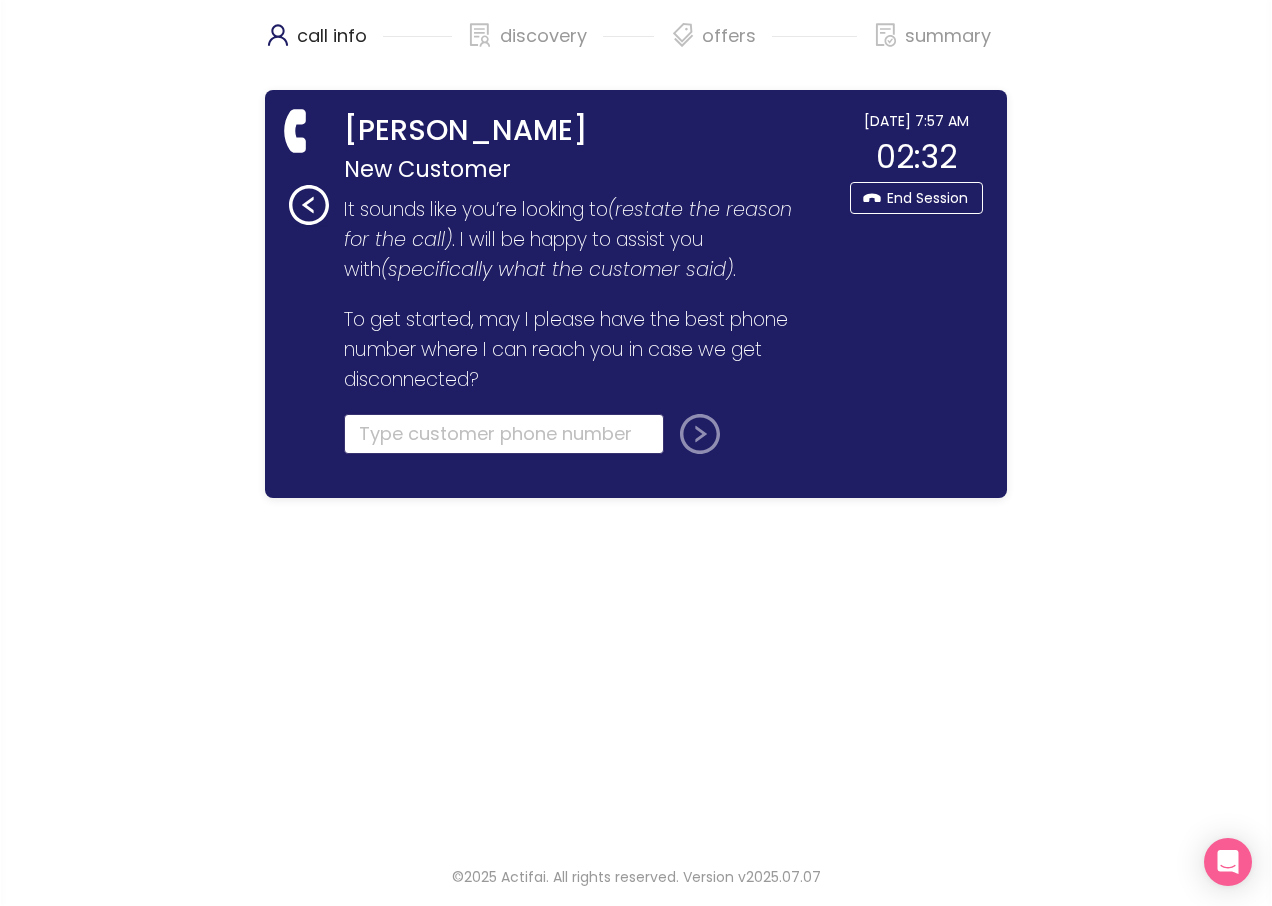 click 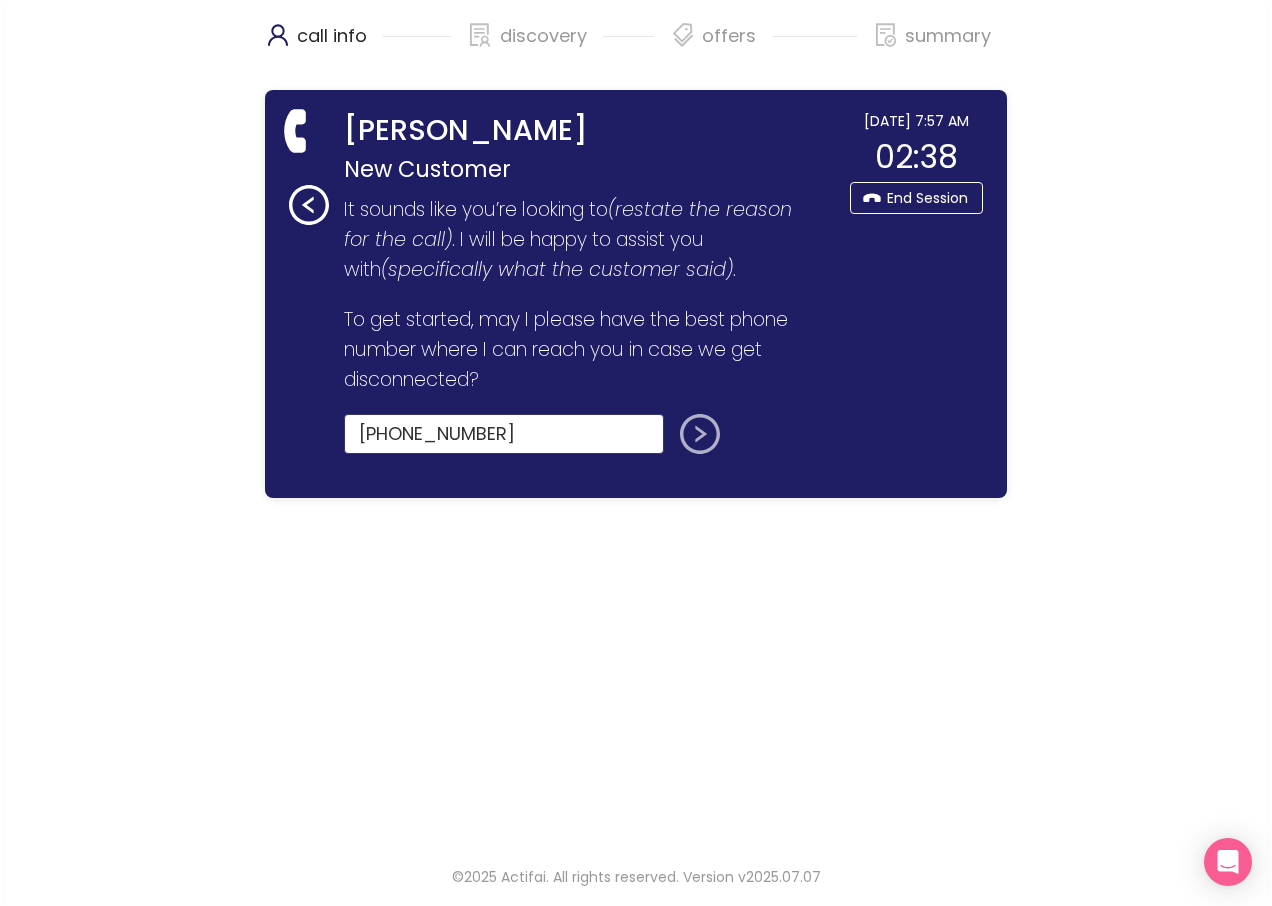 type on "[PHONE_NUMBER]" 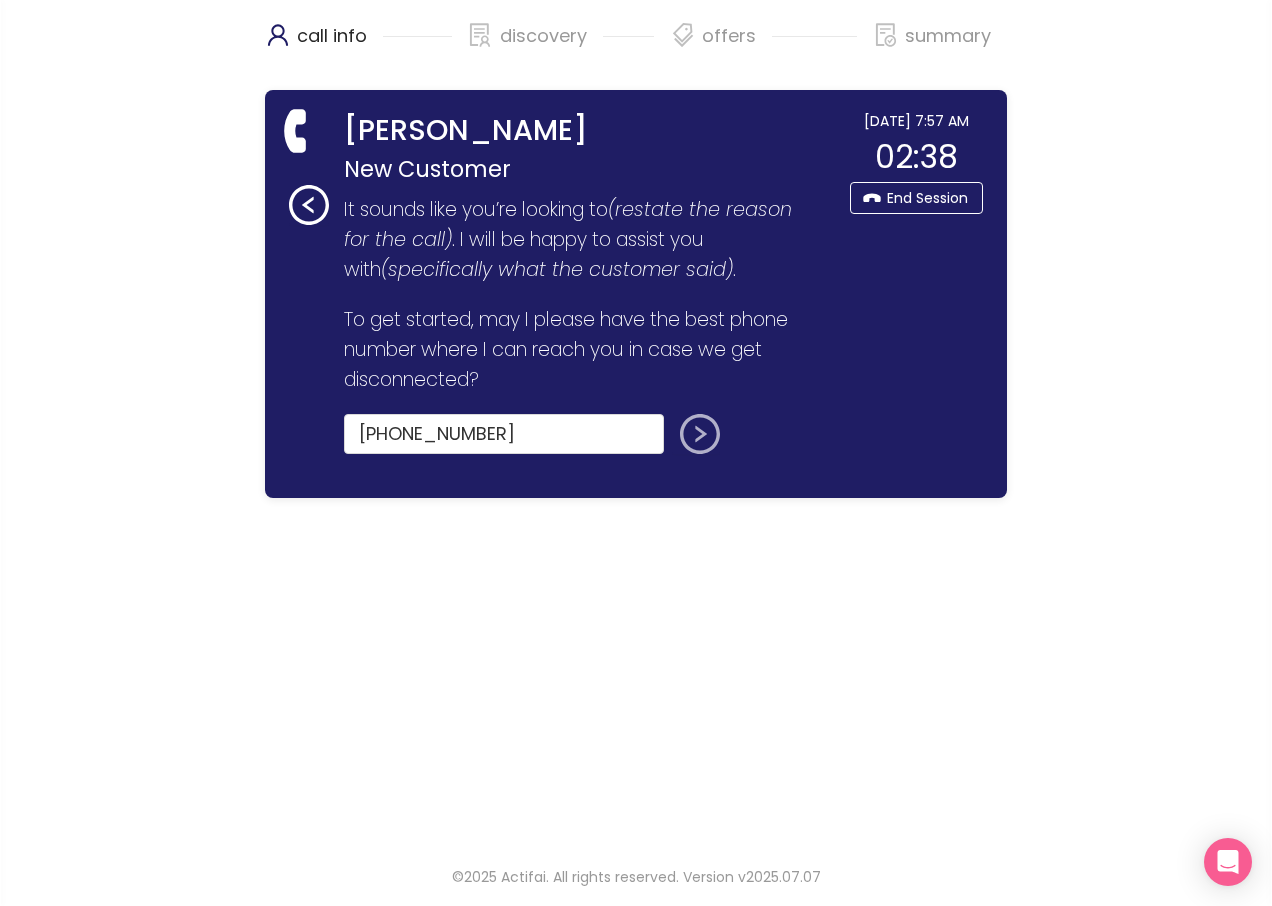 click 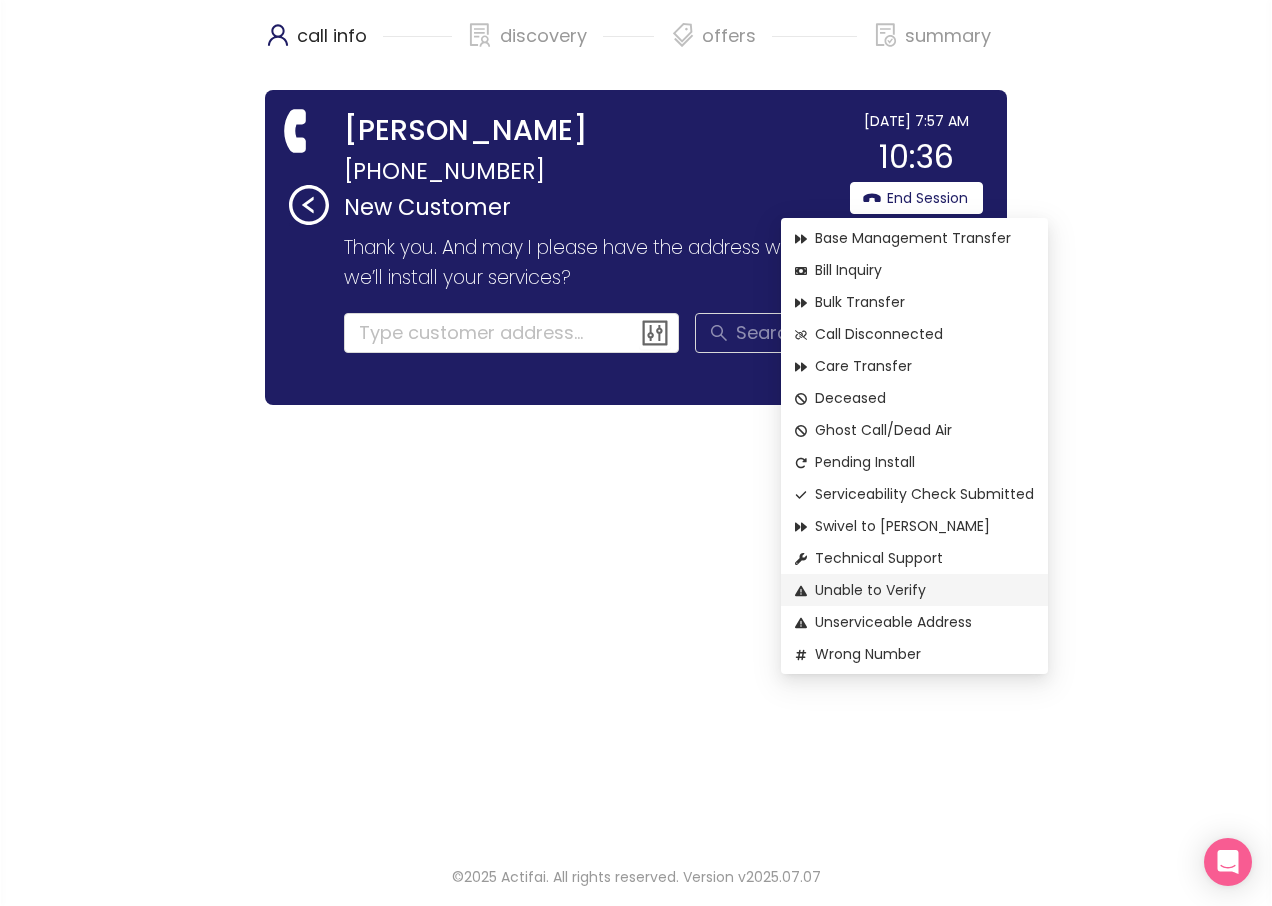 click on "Unable to Verify" 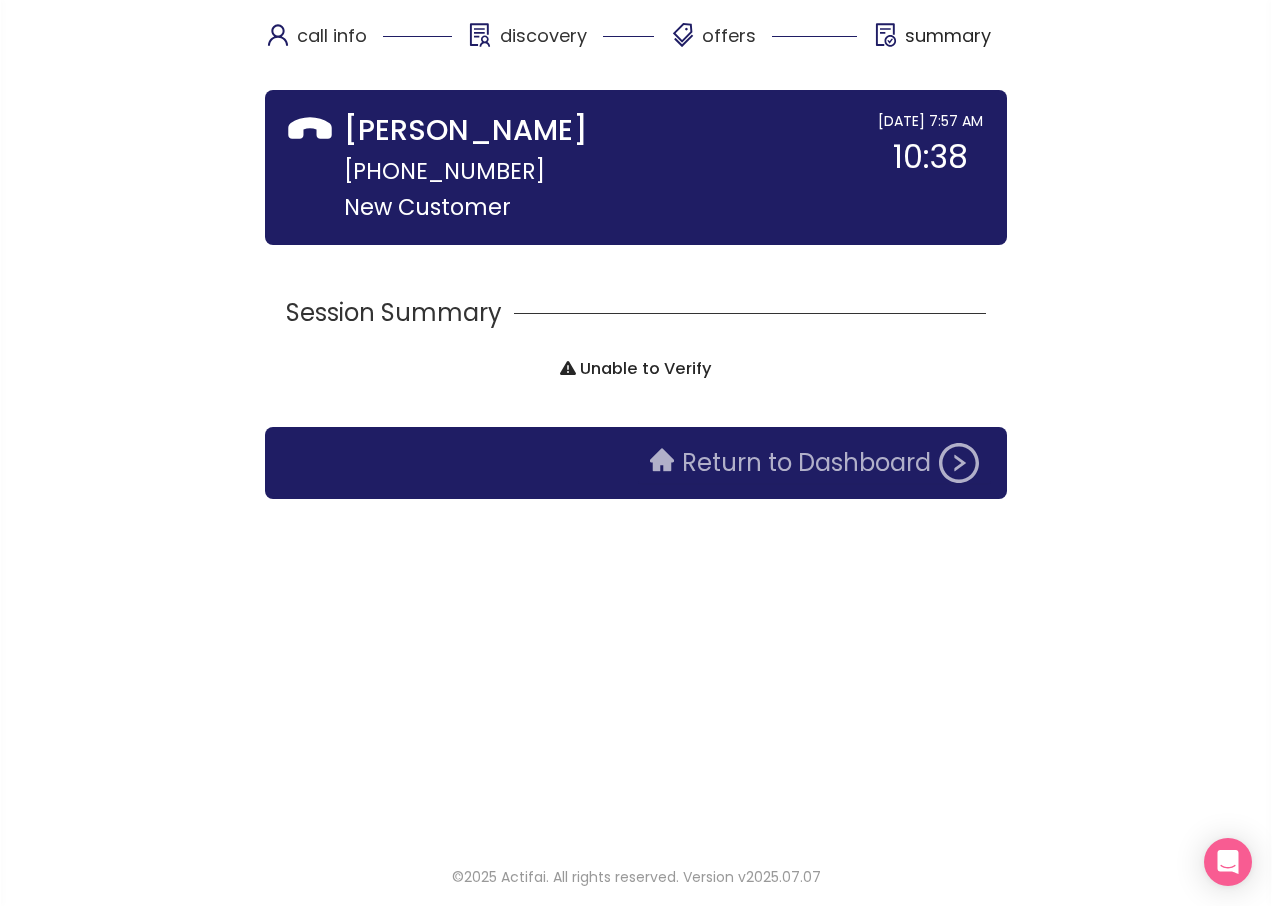 click on "Return to Dashboard" 